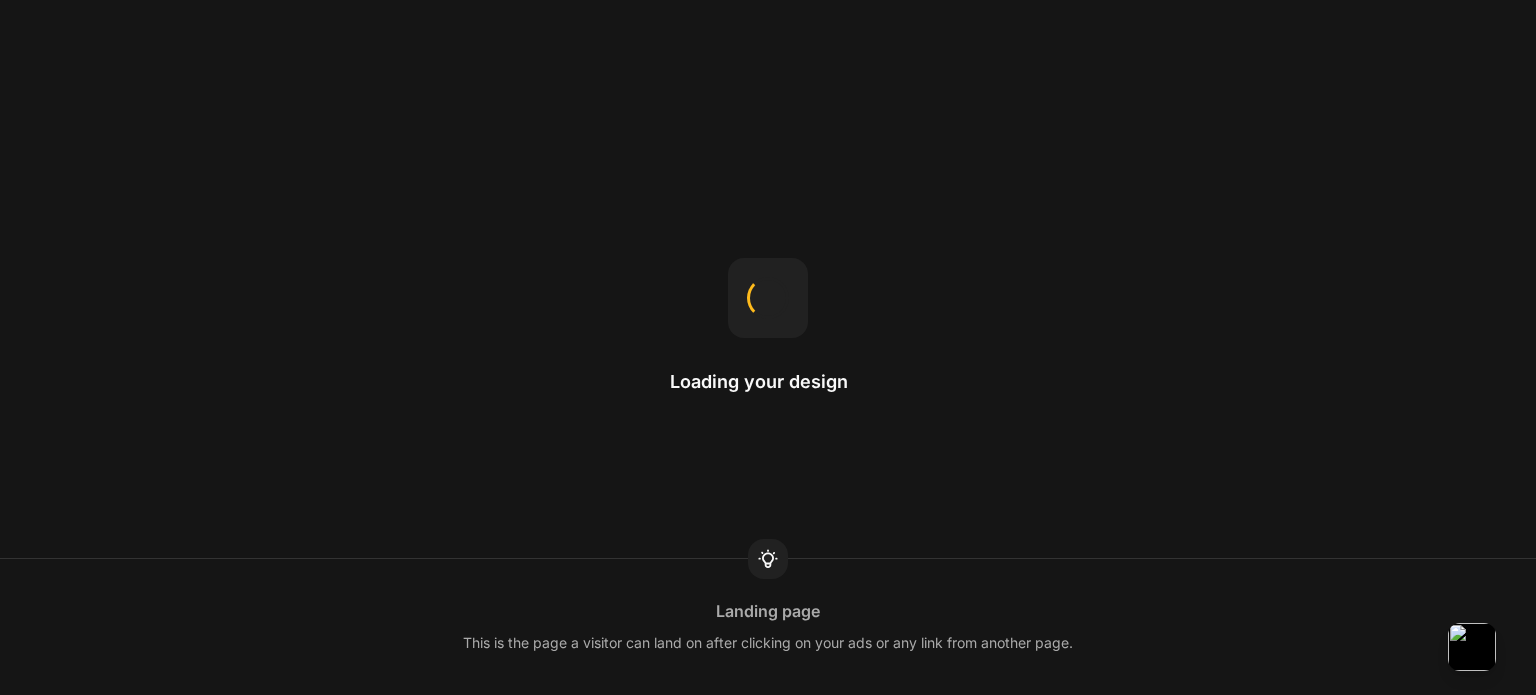 scroll, scrollTop: 0, scrollLeft: 0, axis: both 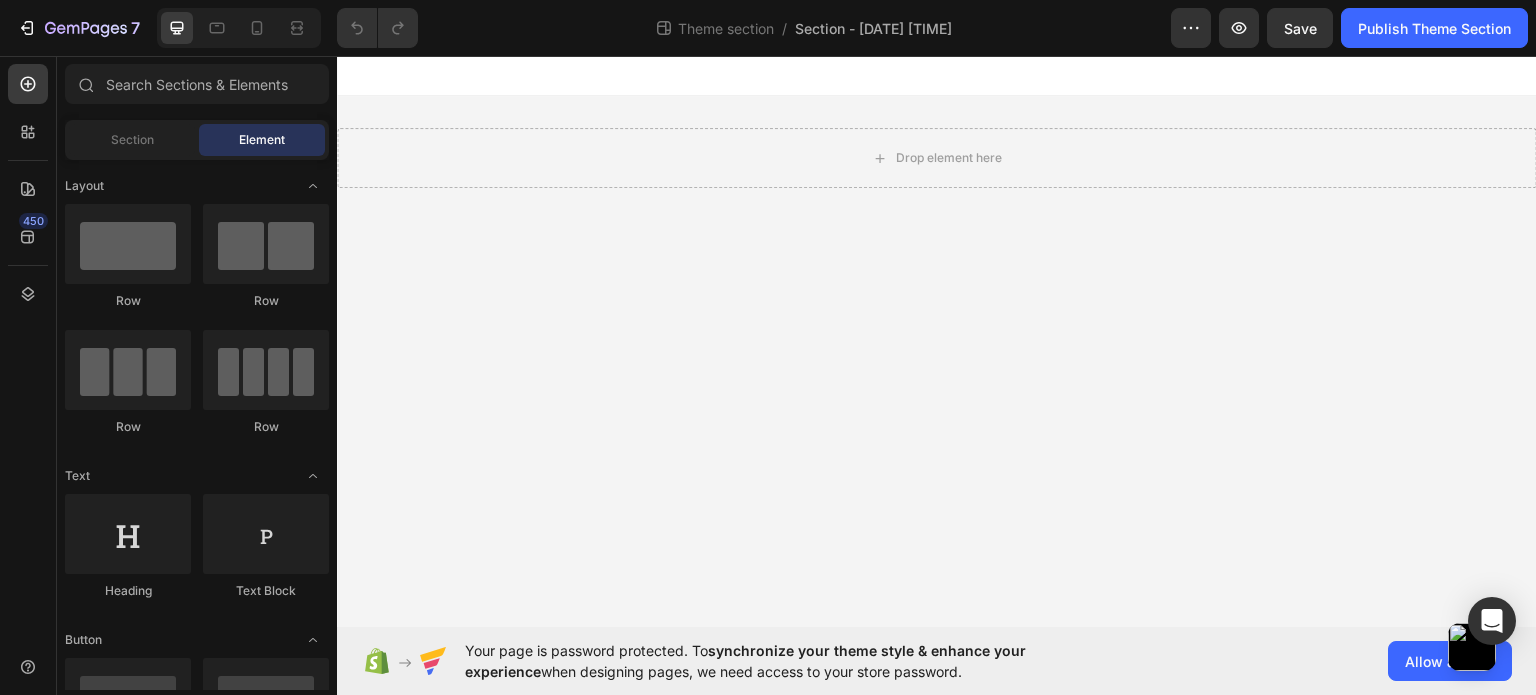click on "Theme section  /  Section - Aug 2 11:49:04" 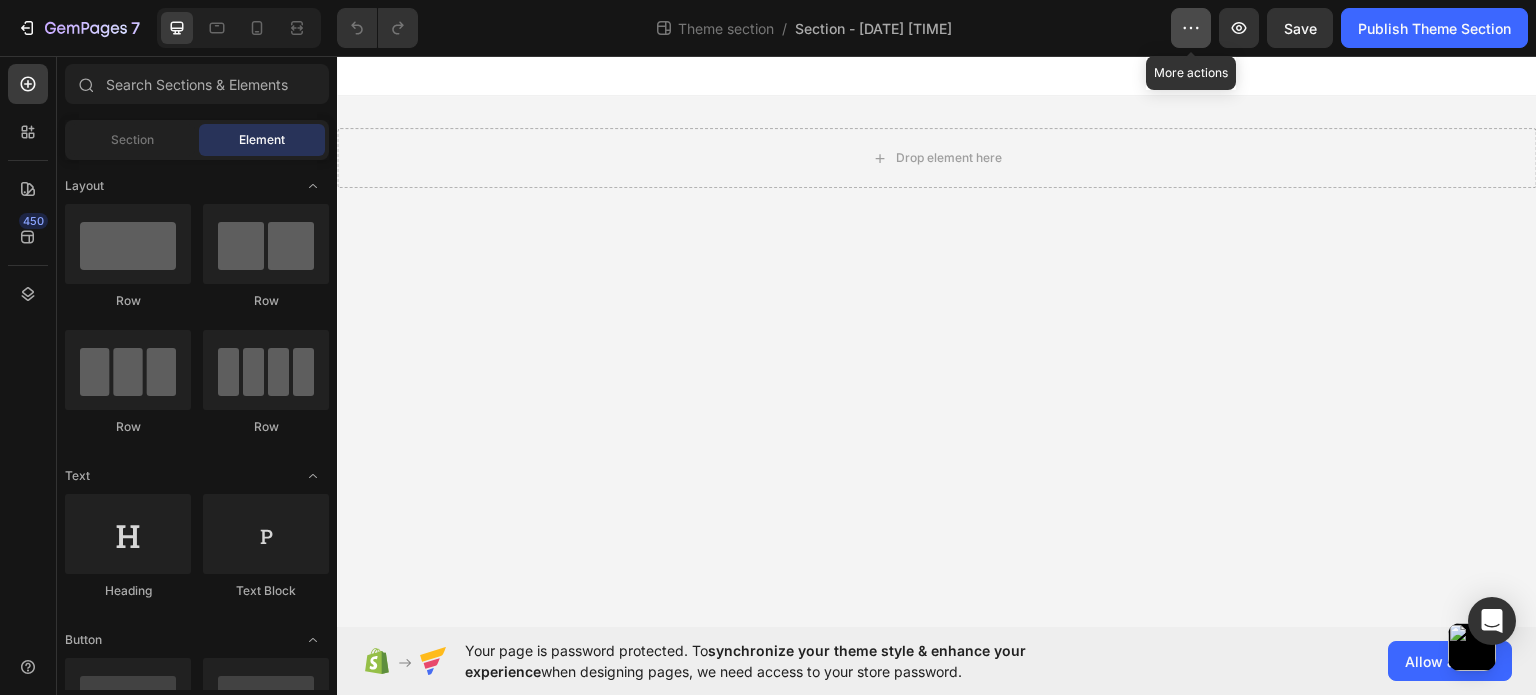 click 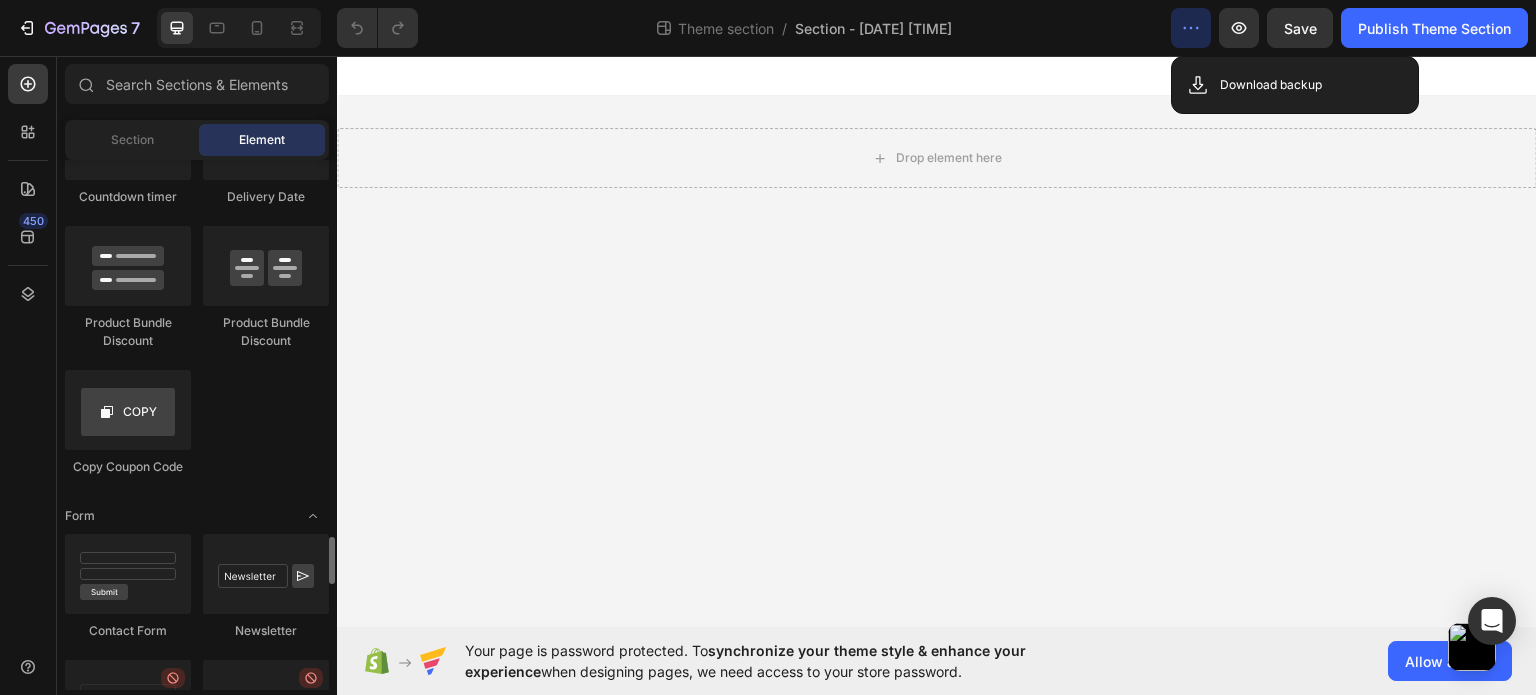 scroll, scrollTop: 4800, scrollLeft: 0, axis: vertical 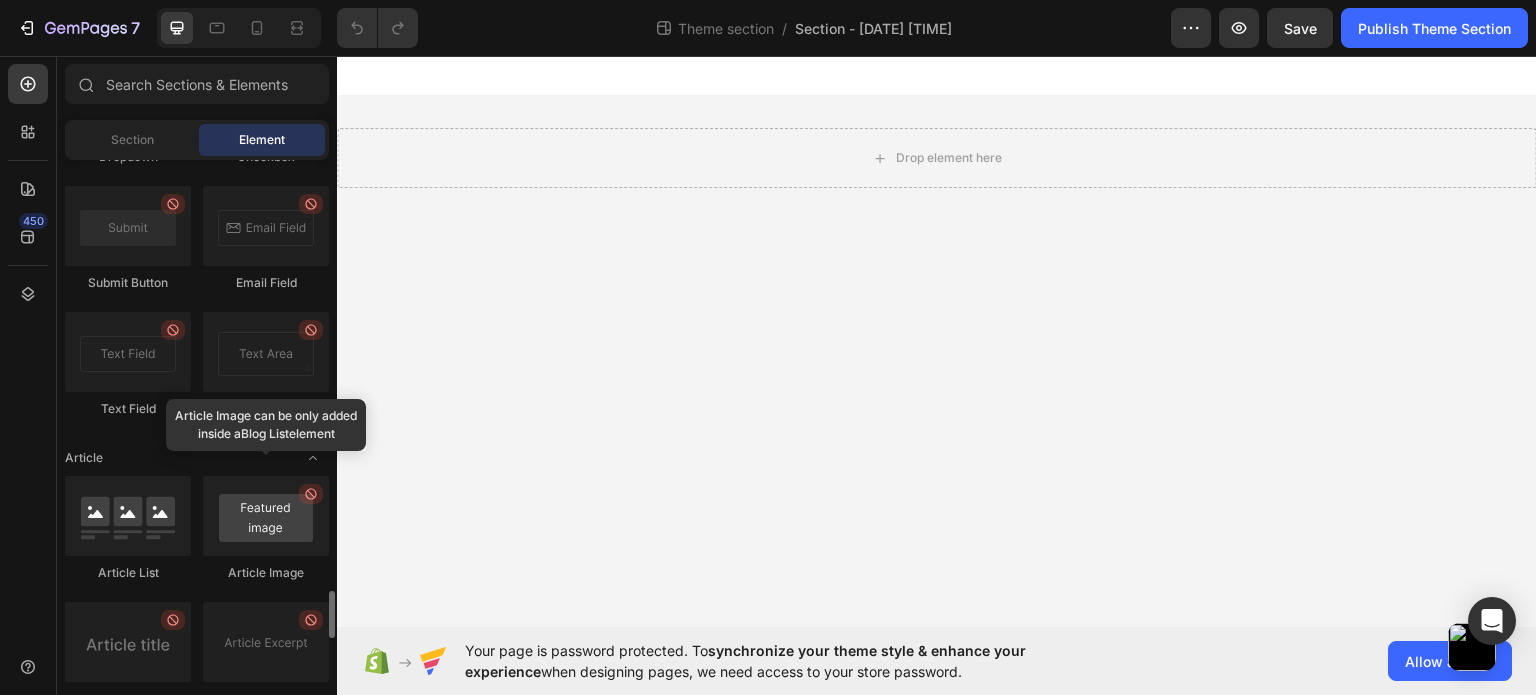 click at bounding box center [266, 516] 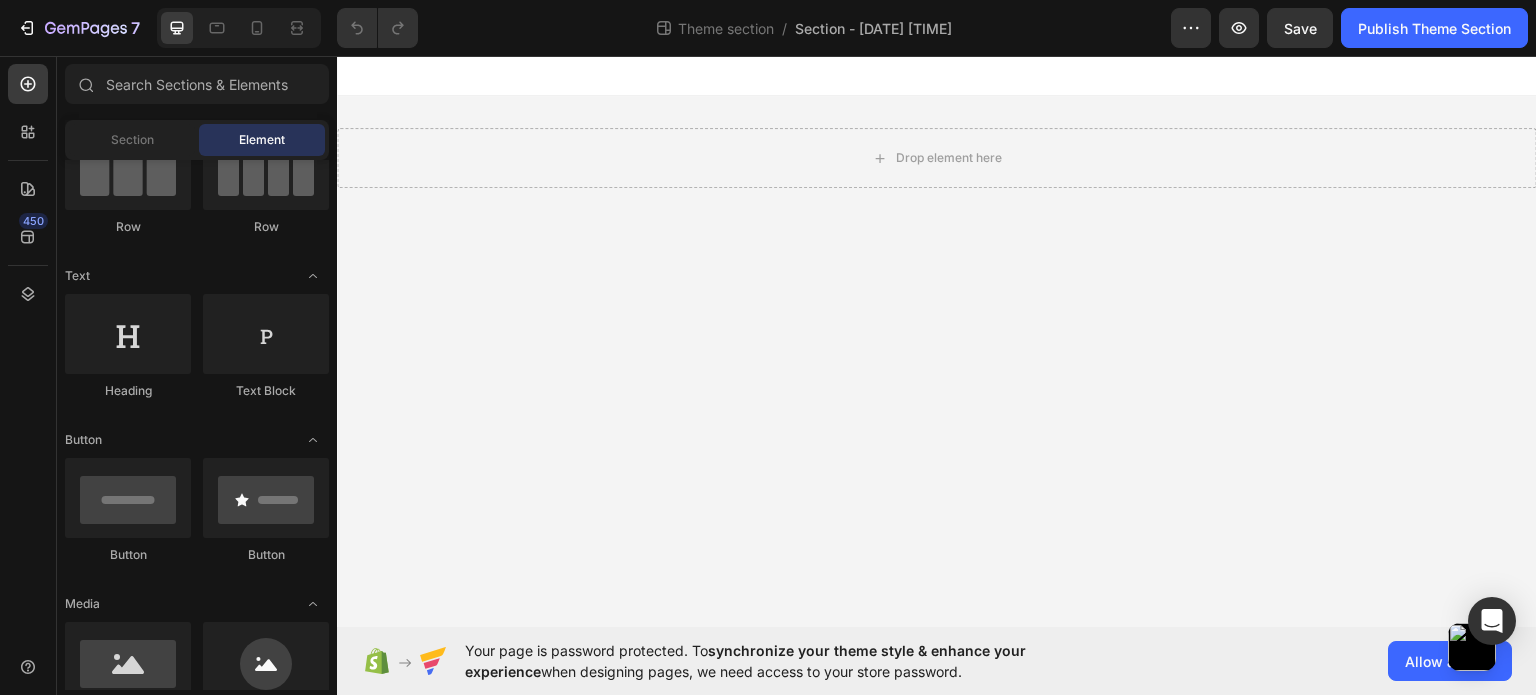 scroll, scrollTop: 0, scrollLeft: 0, axis: both 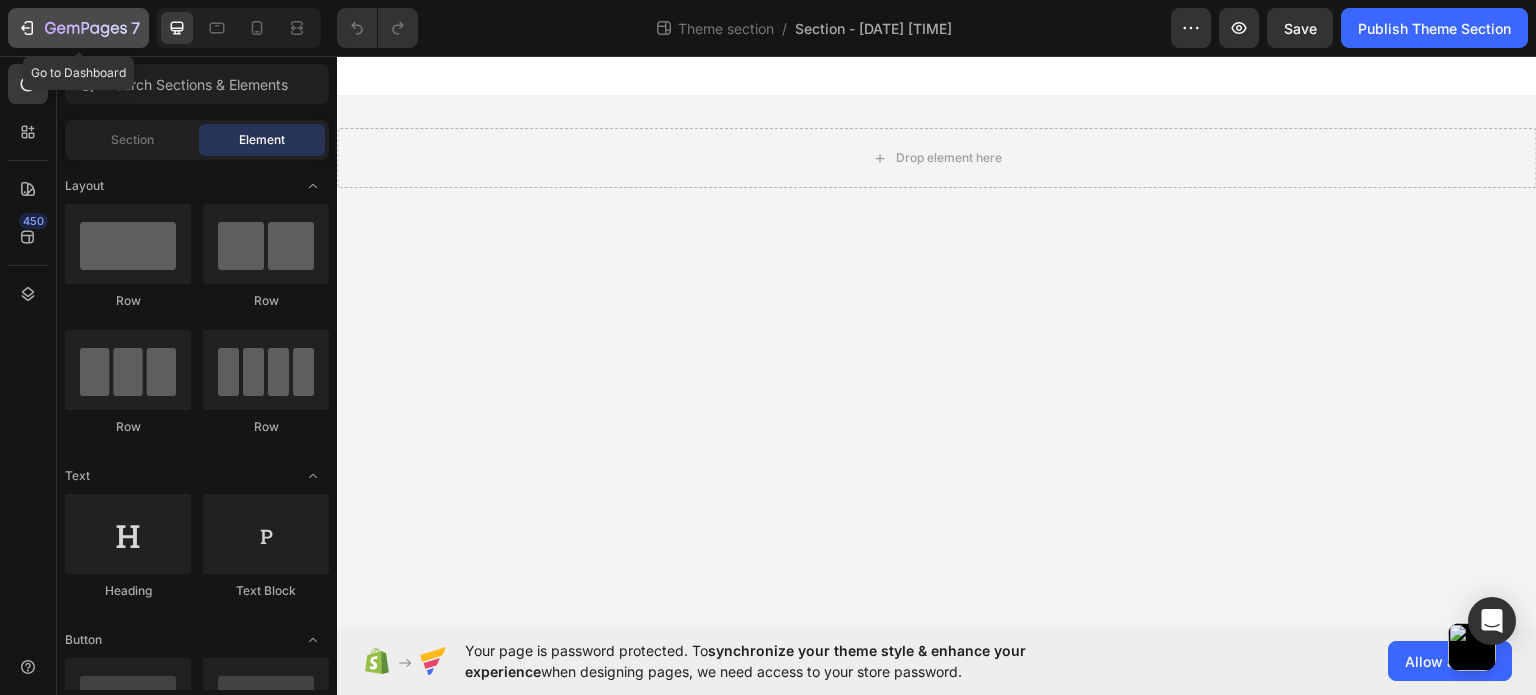 click 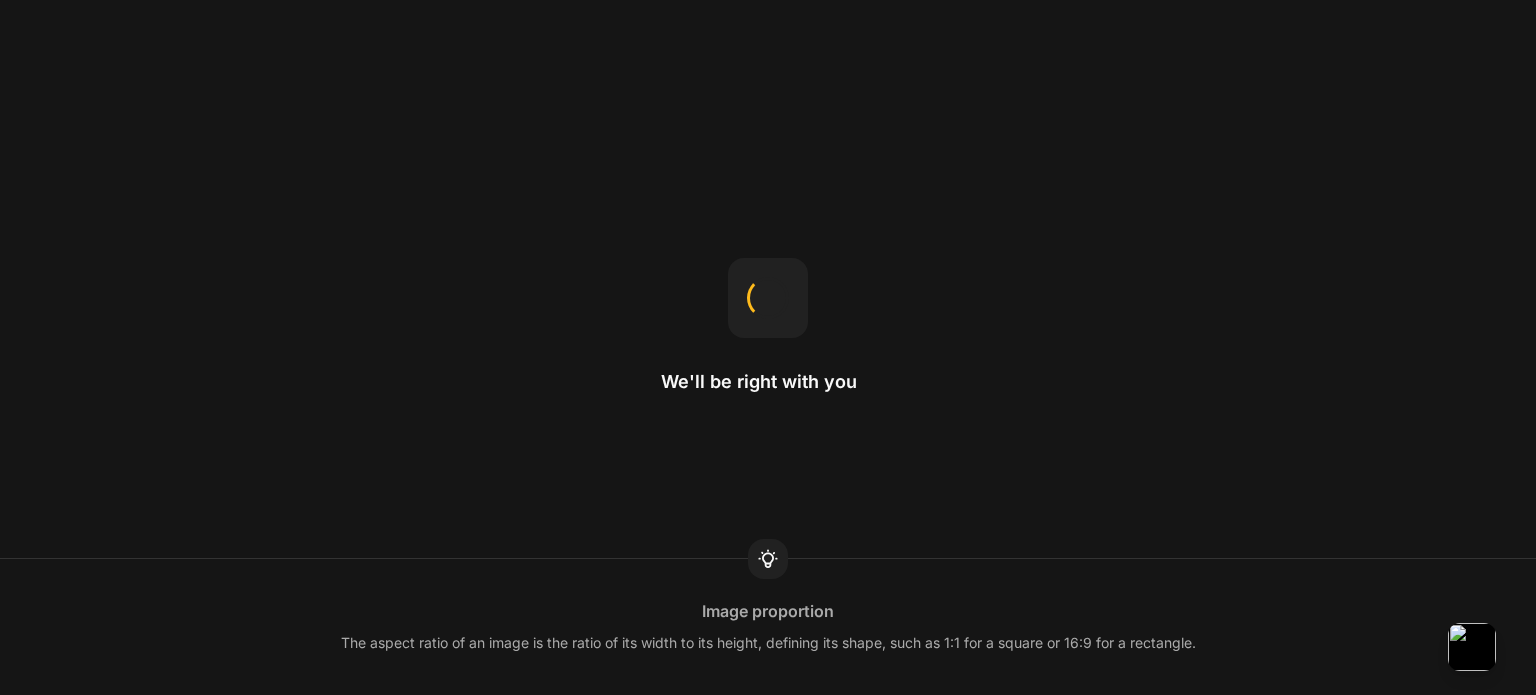 scroll, scrollTop: 0, scrollLeft: 0, axis: both 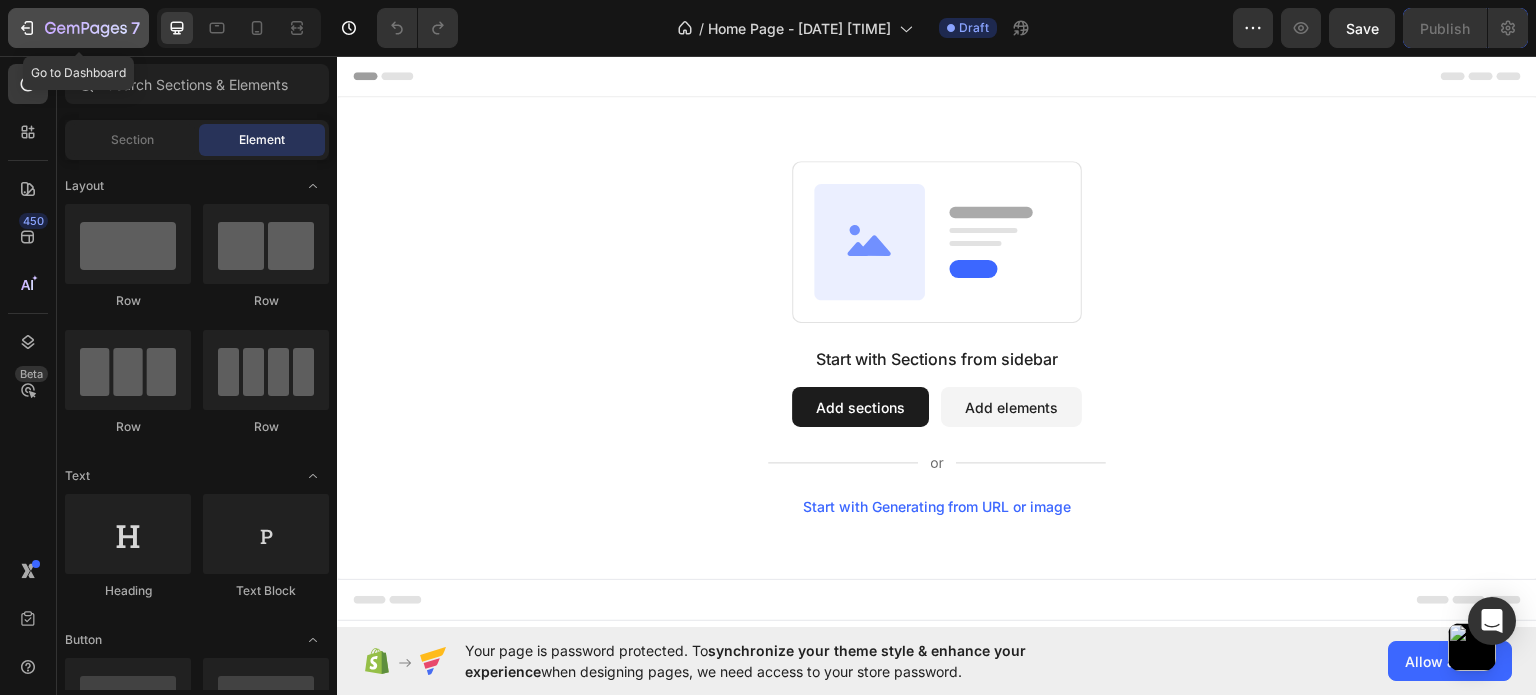click 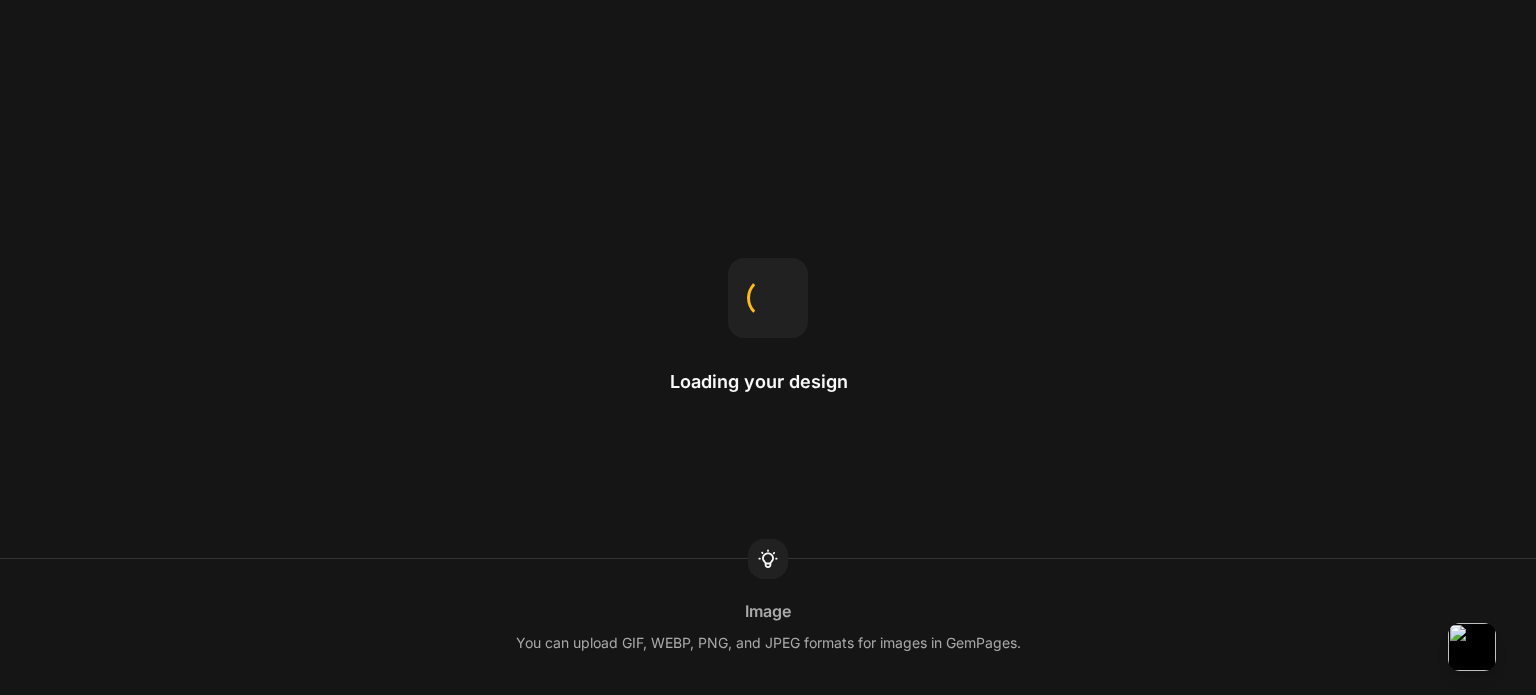 scroll, scrollTop: 0, scrollLeft: 0, axis: both 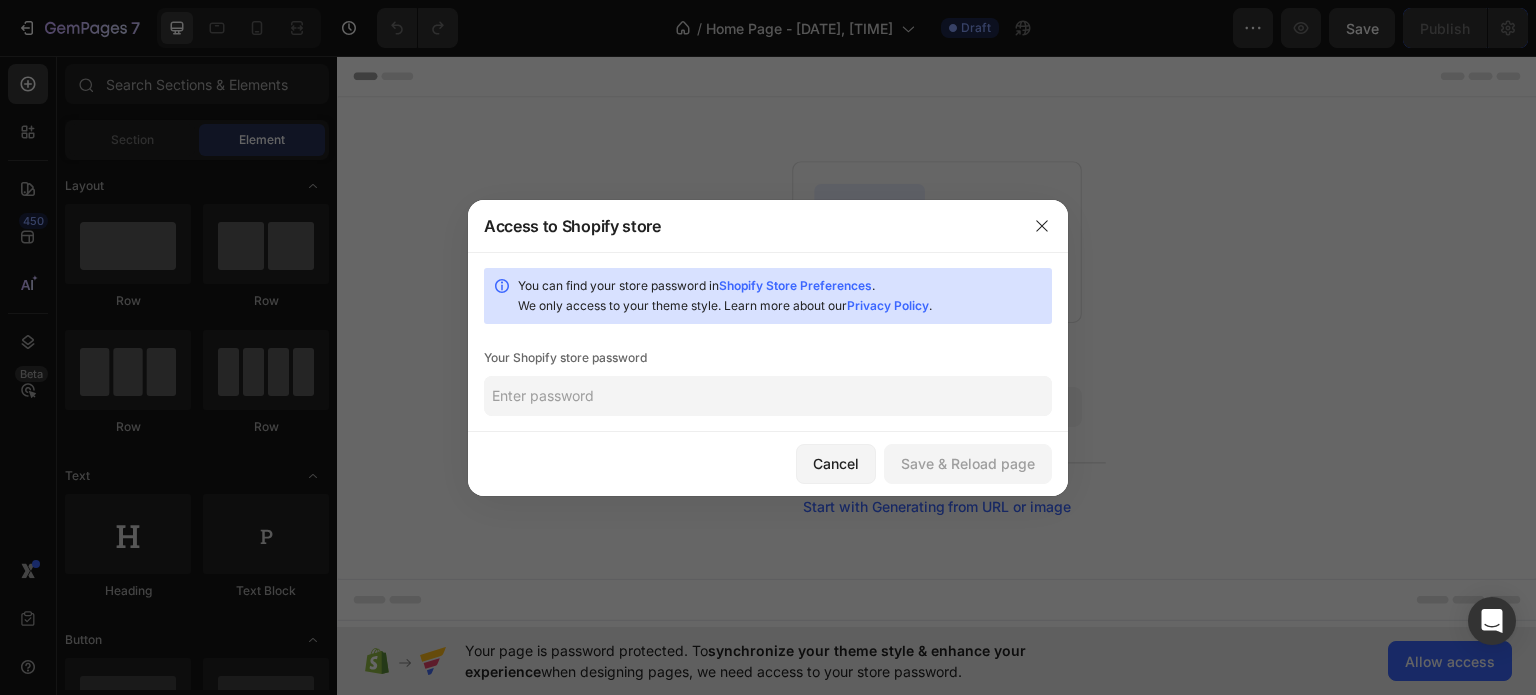 click on "Shopify Store Preferences" at bounding box center (795, 285) 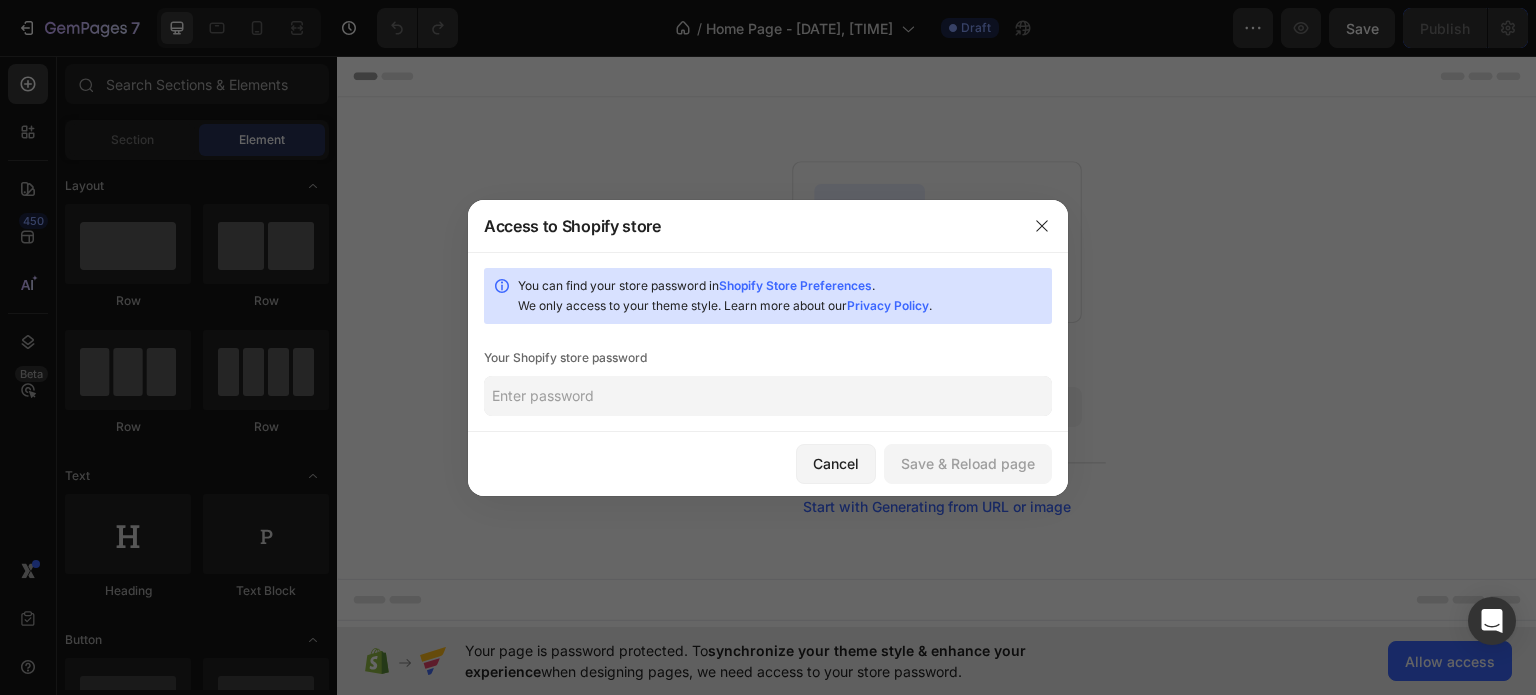 click 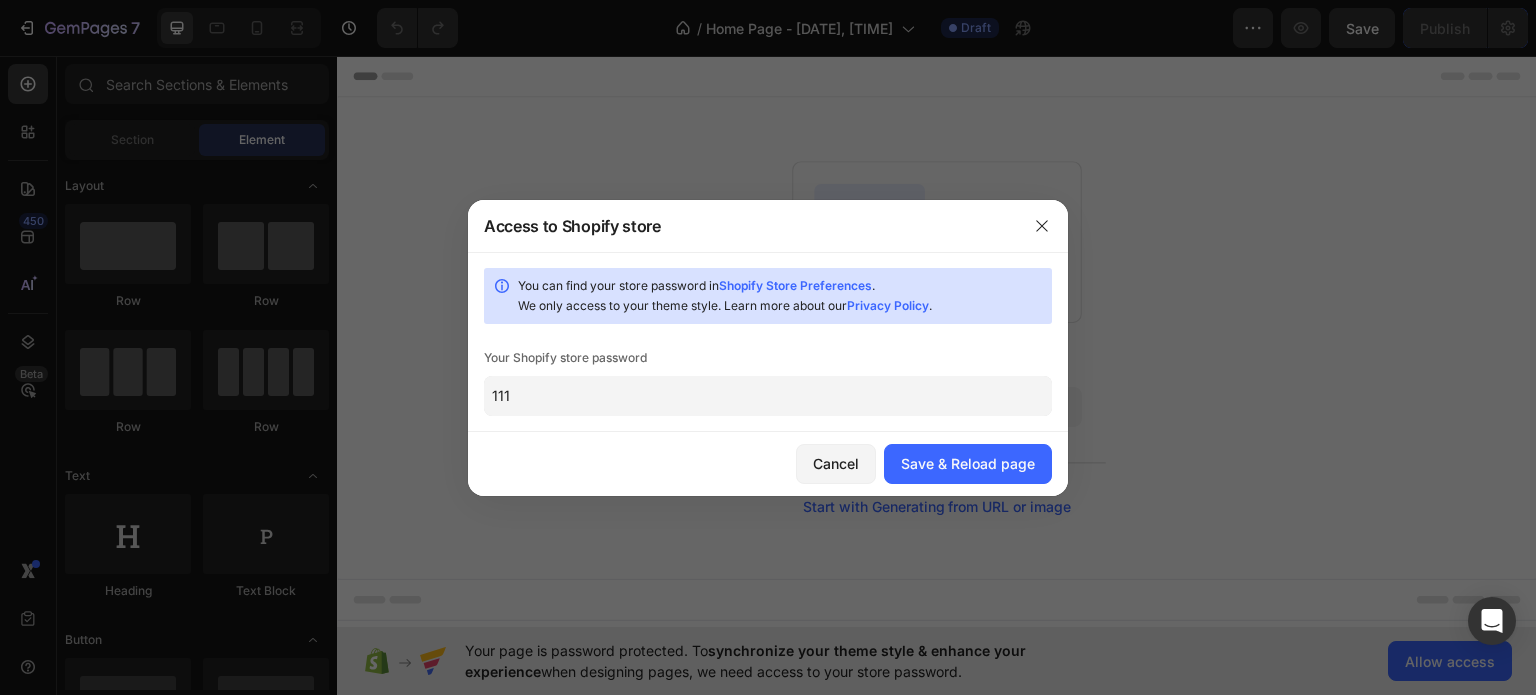 type on "111" 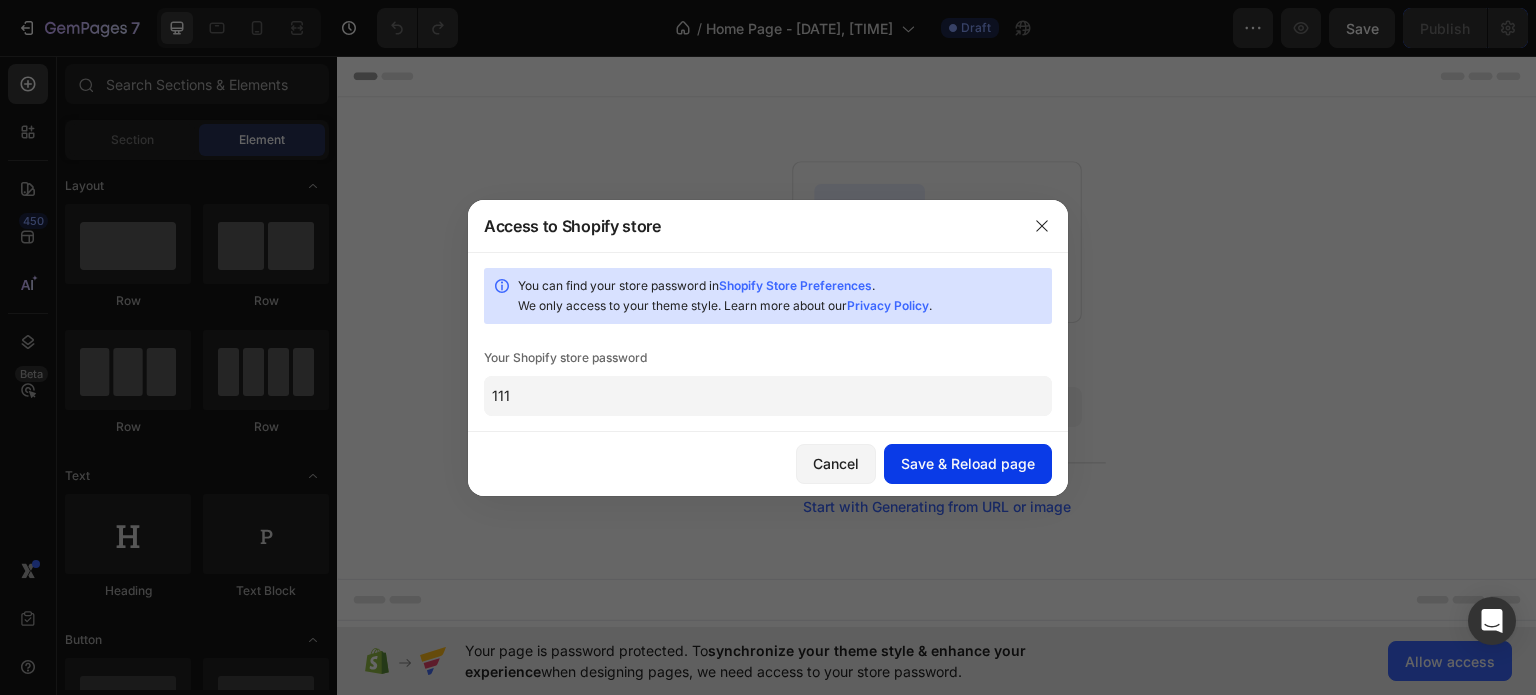 click on "Save & Reload page" at bounding box center (968, 463) 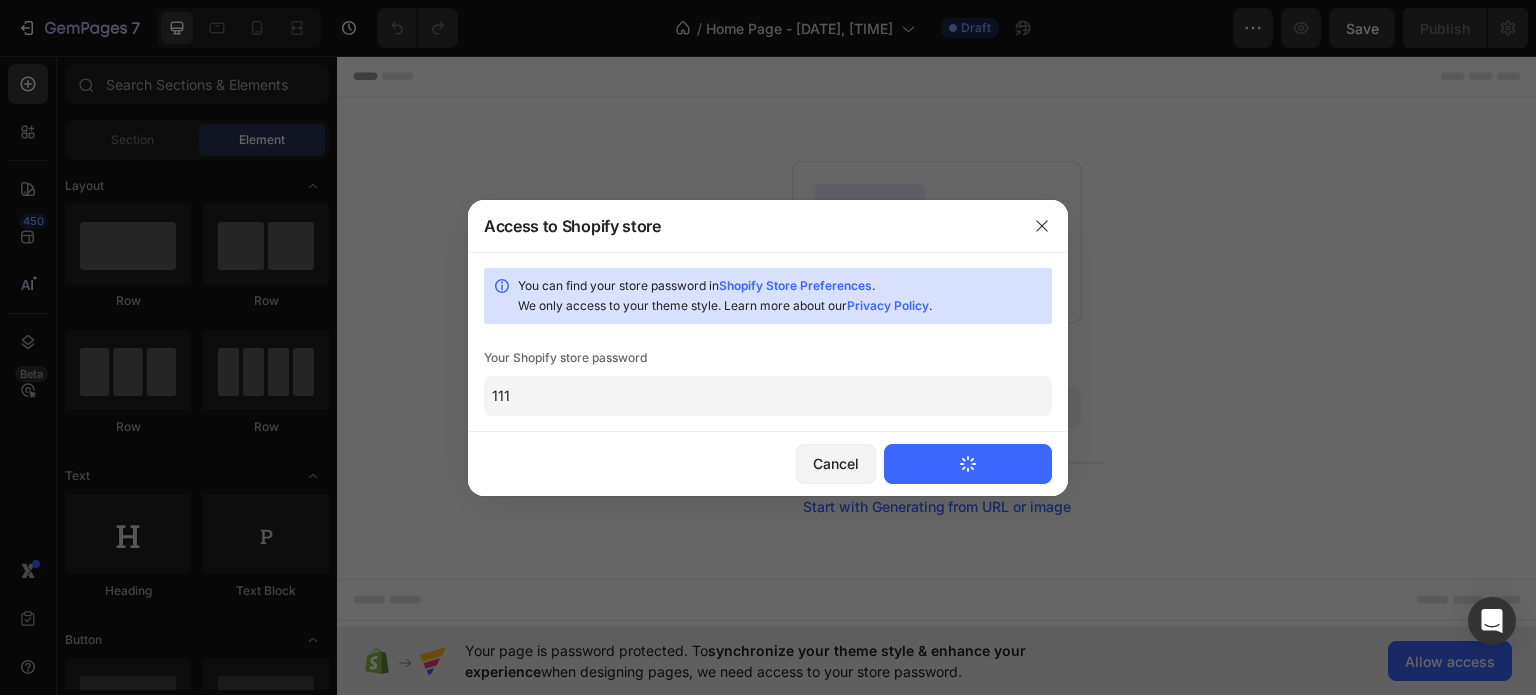 type 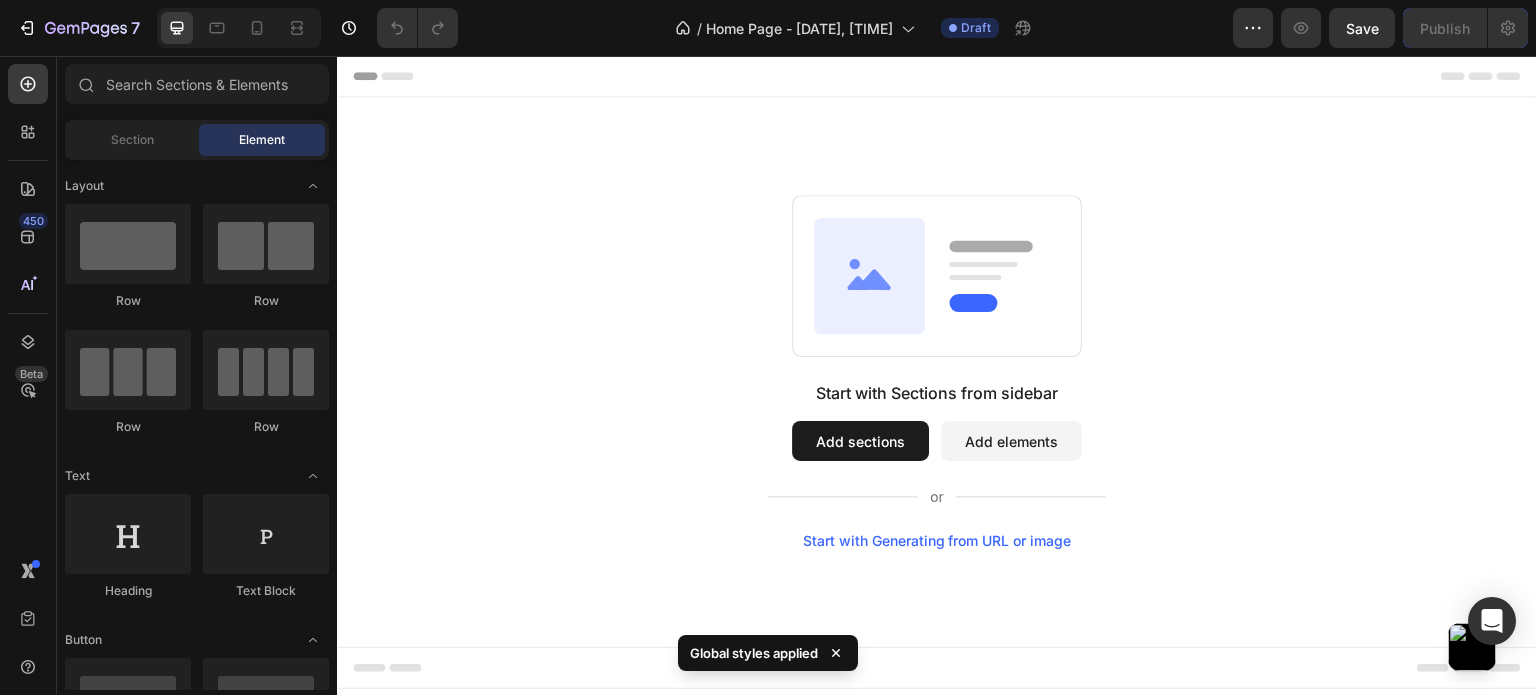 click on "Add sections" at bounding box center (860, 441) 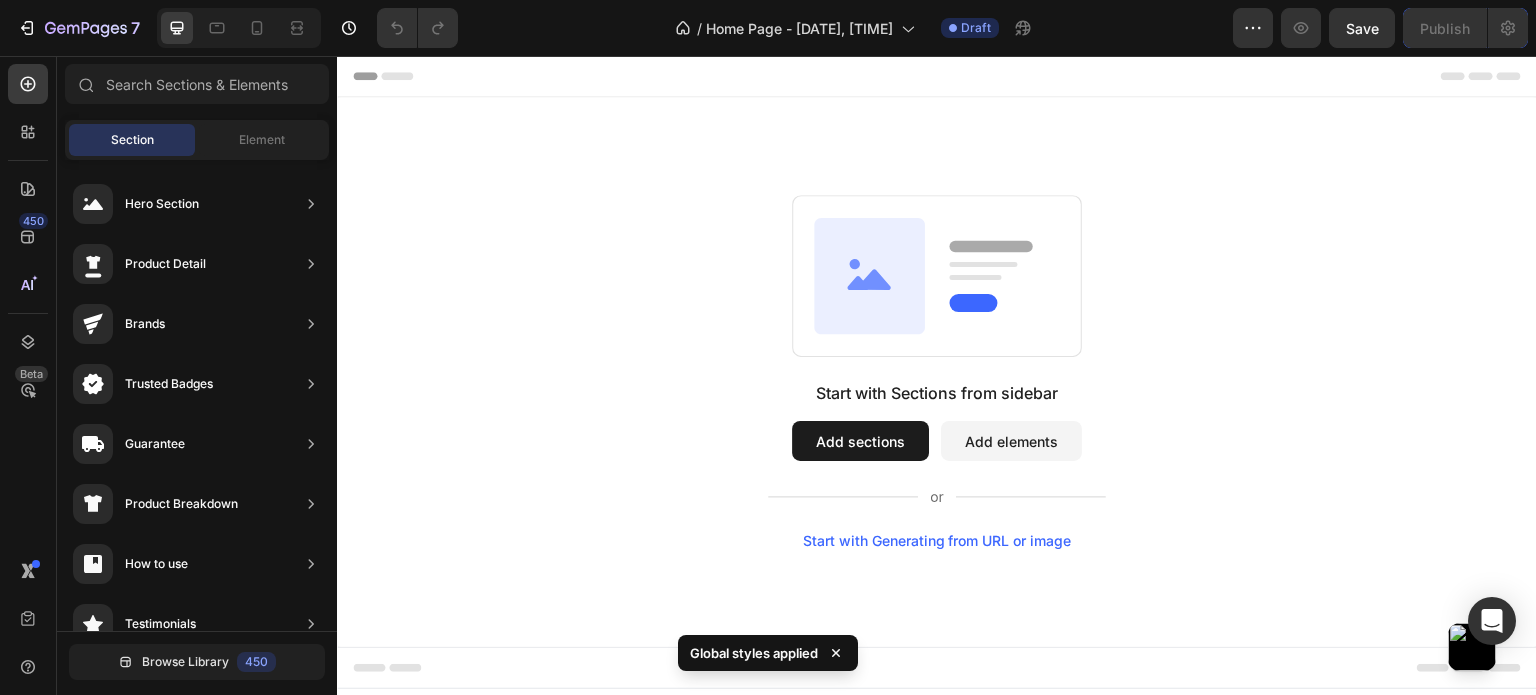 click on "Add sections" at bounding box center [860, 441] 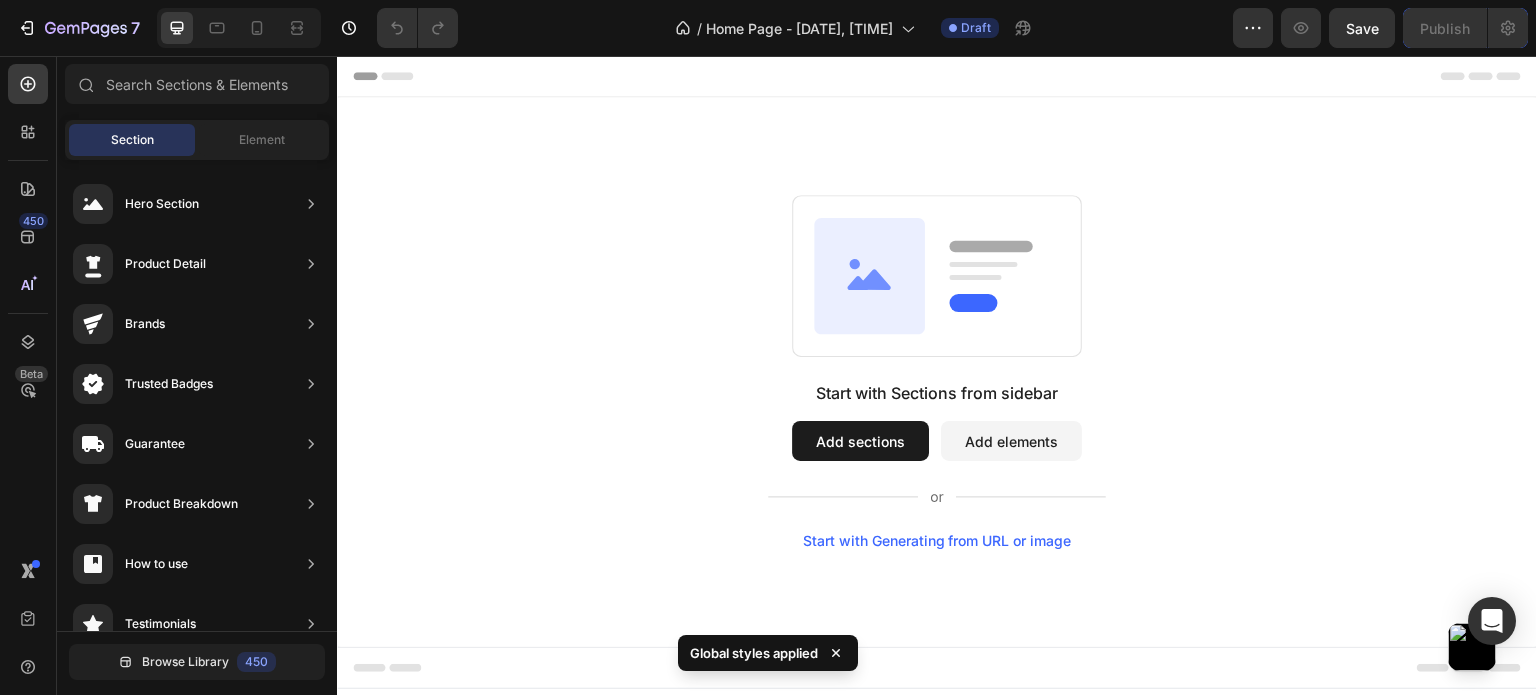 click on "Add elements" at bounding box center [1011, 441] 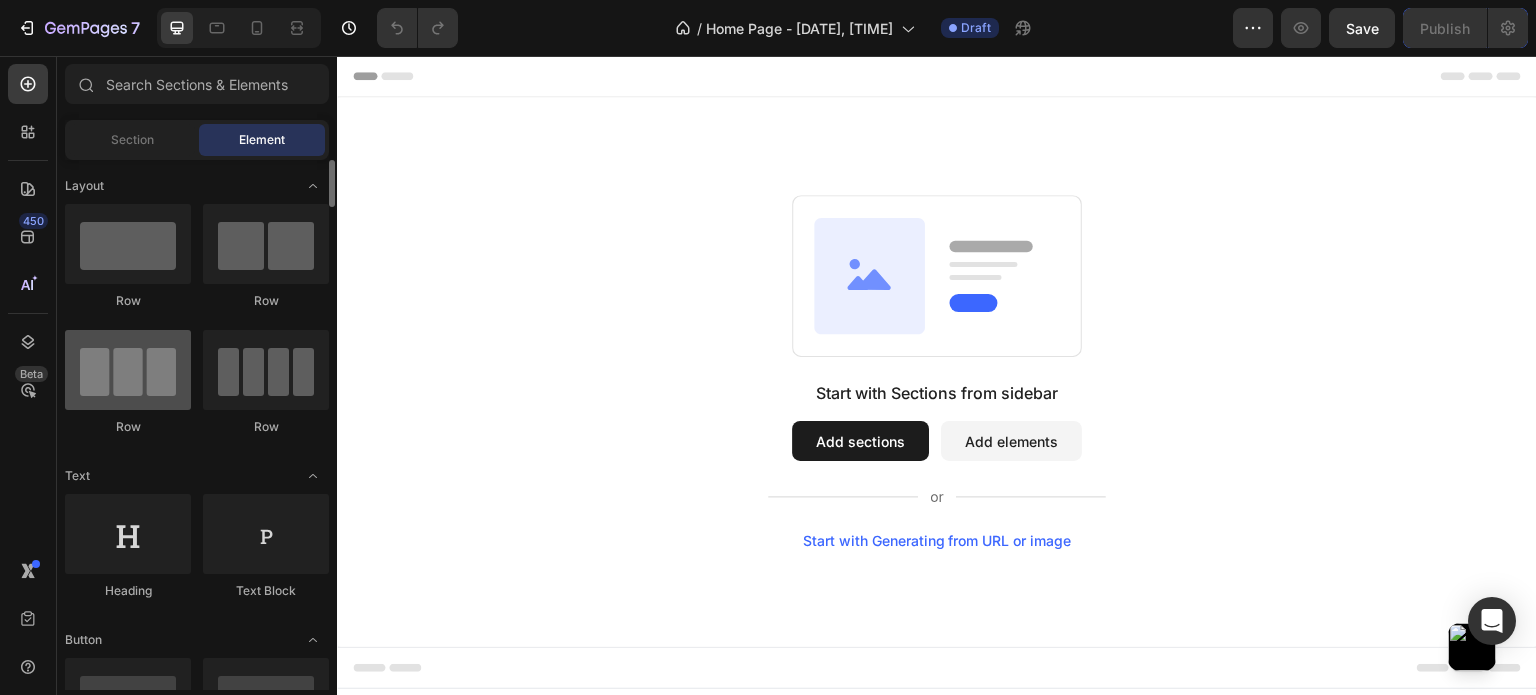 click at bounding box center (128, 370) 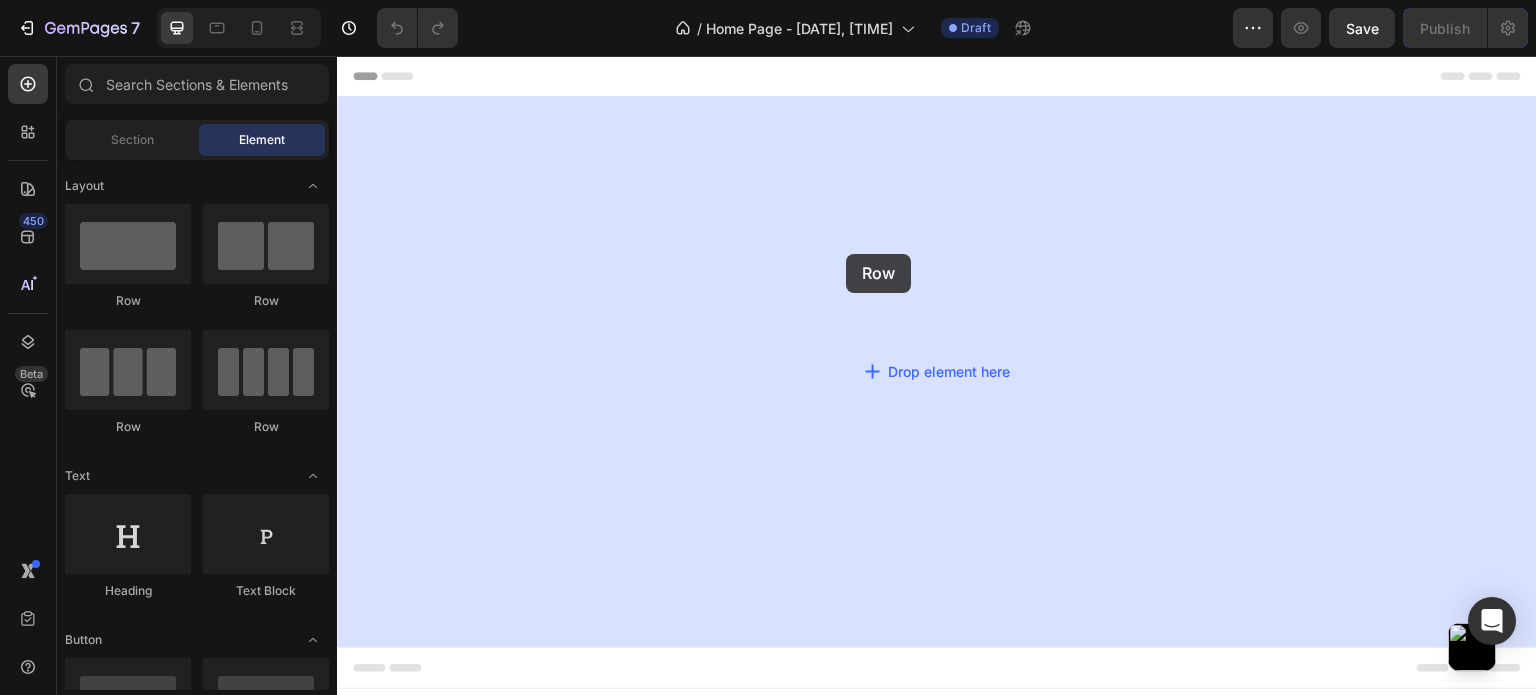 drag, startPoint x: 490, startPoint y: 447, endPoint x: 866, endPoint y: 268, distance: 416.43365 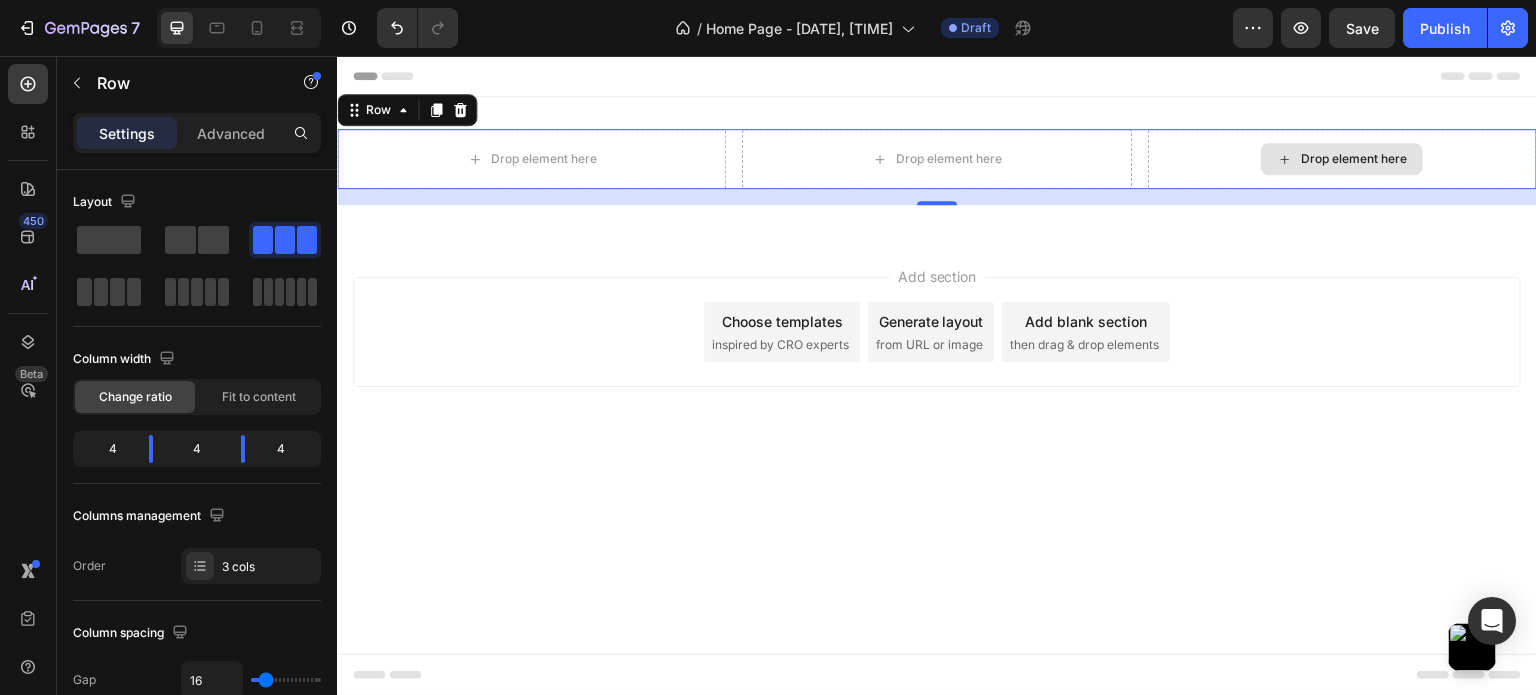 click on "Drop element here" at bounding box center (1342, 159) 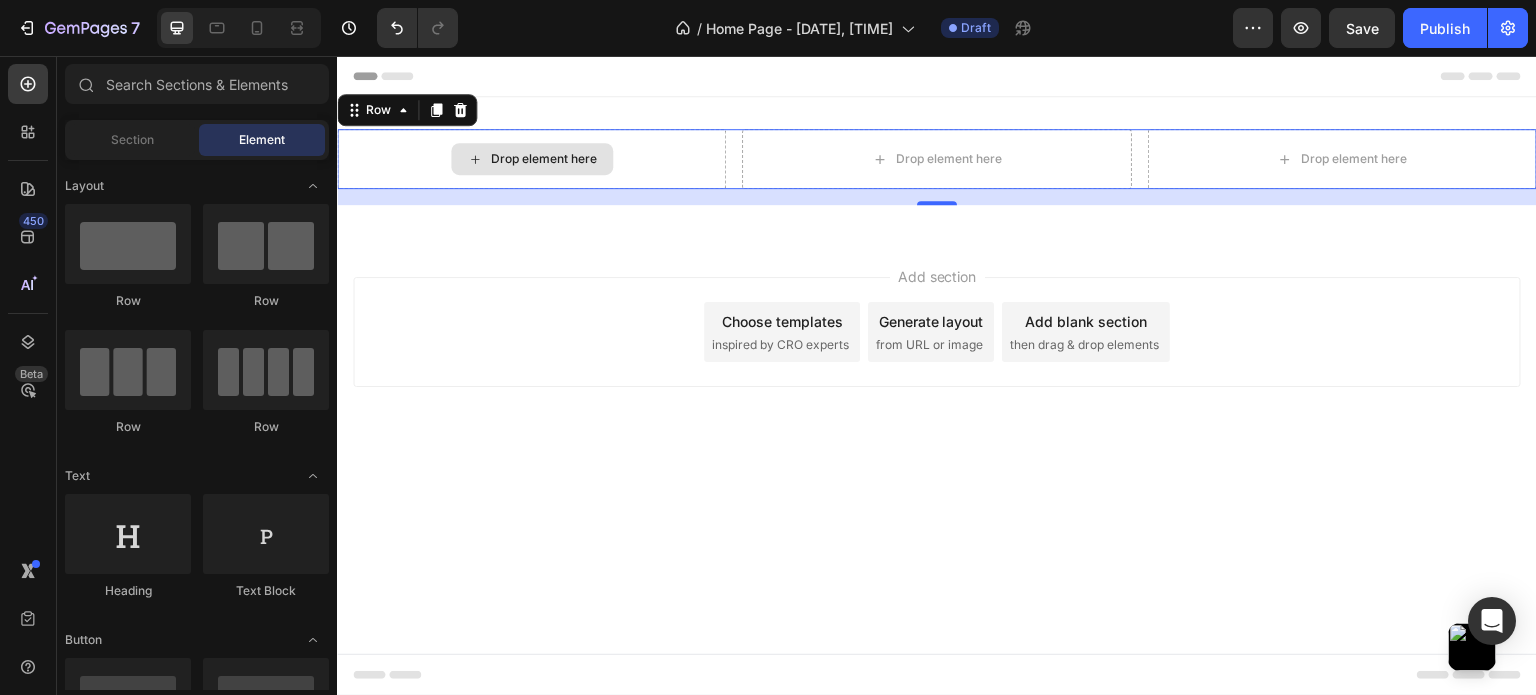 click on "Drop element here" at bounding box center (544, 159) 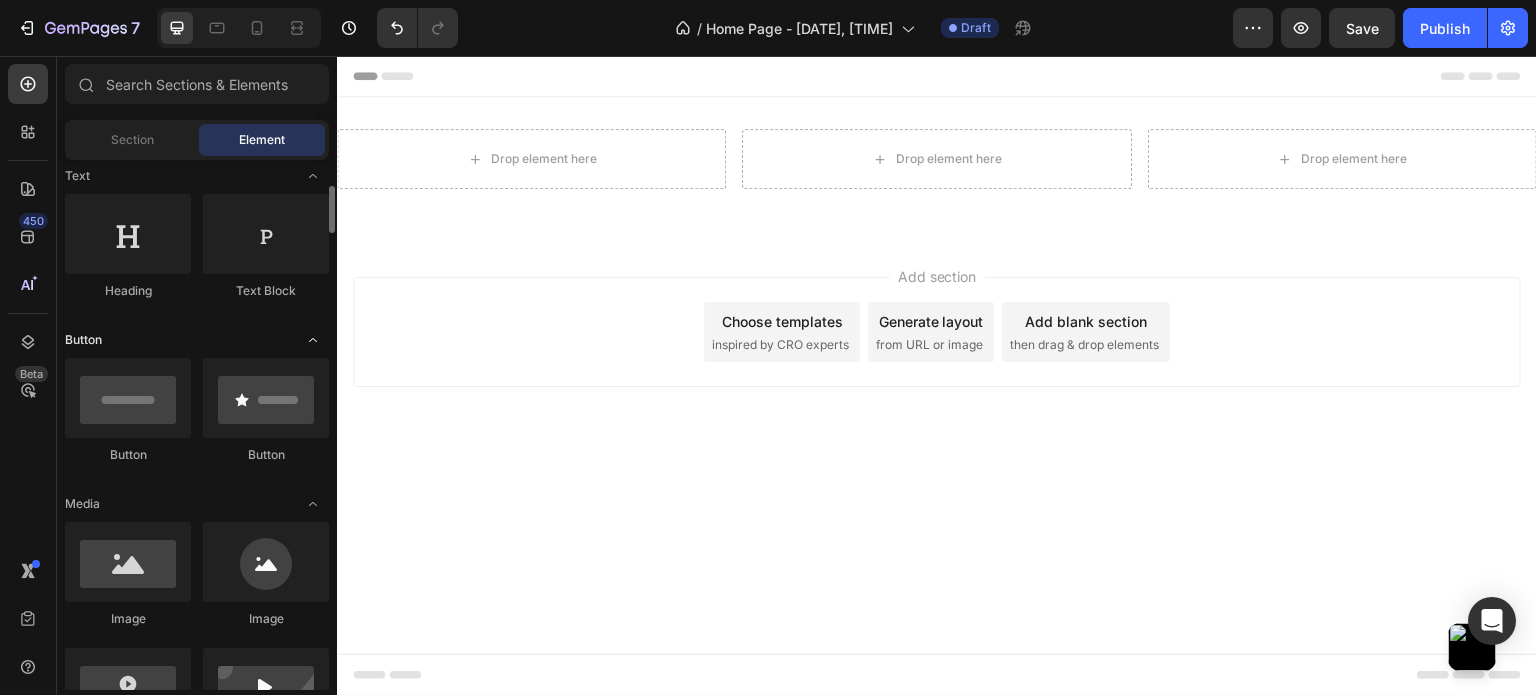 scroll, scrollTop: 0, scrollLeft: 0, axis: both 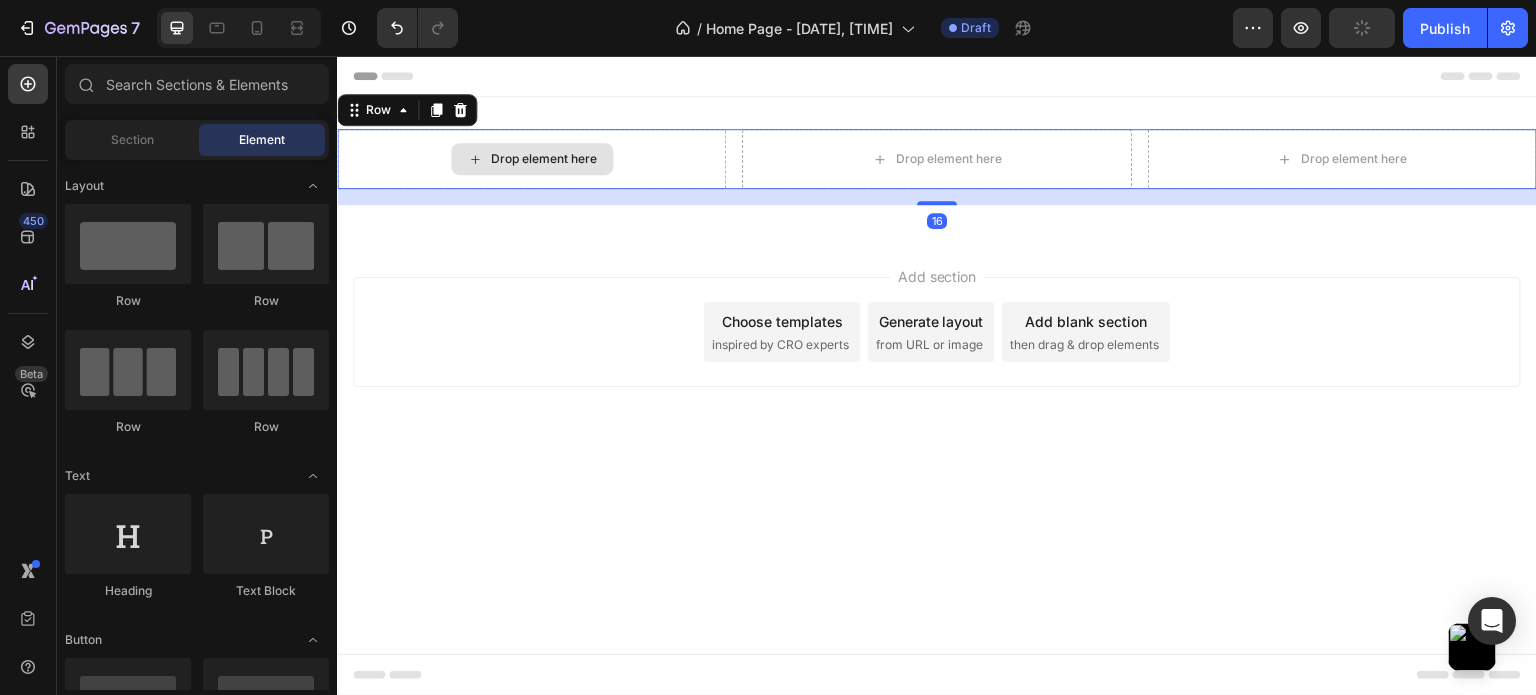 click on "Drop element here" at bounding box center [531, 159] 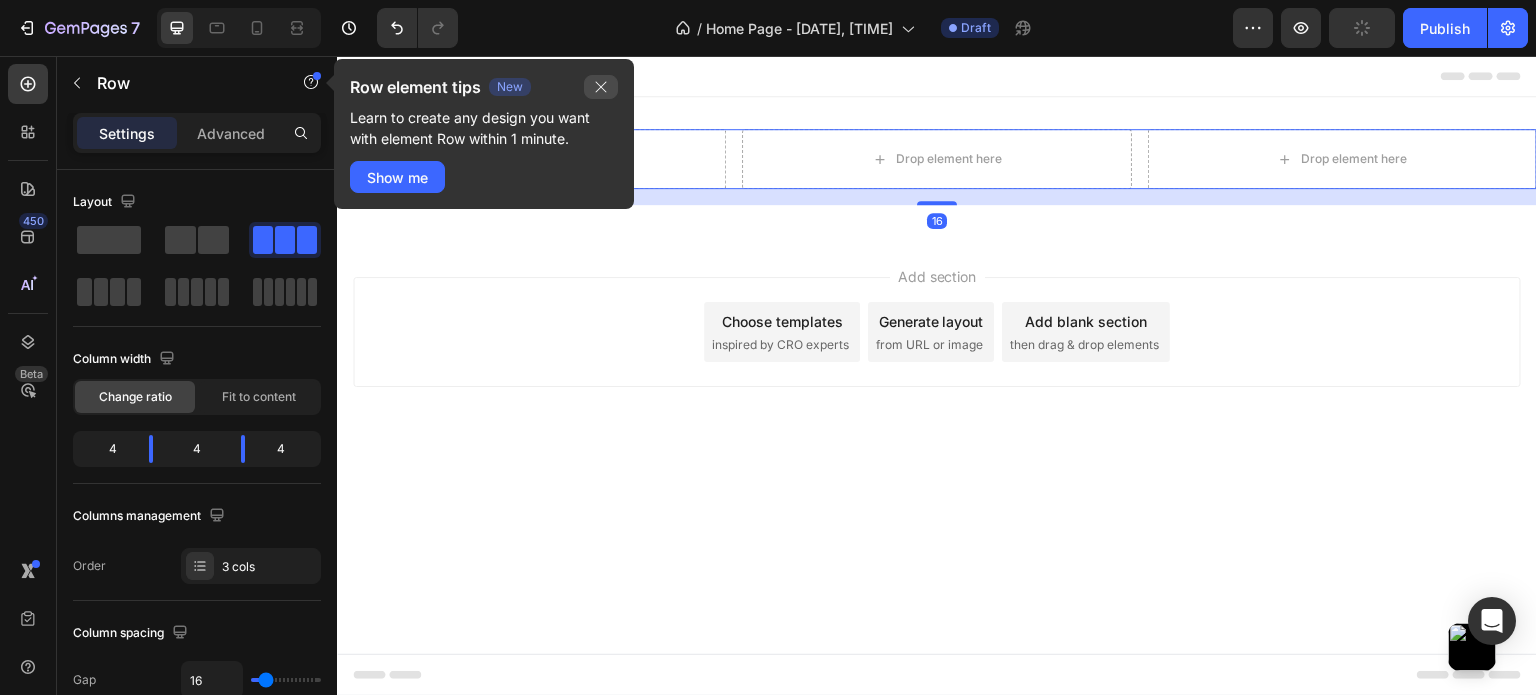 drag, startPoint x: 601, startPoint y: 85, endPoint x: 265, endPoint y: 29, distance: 340.6347 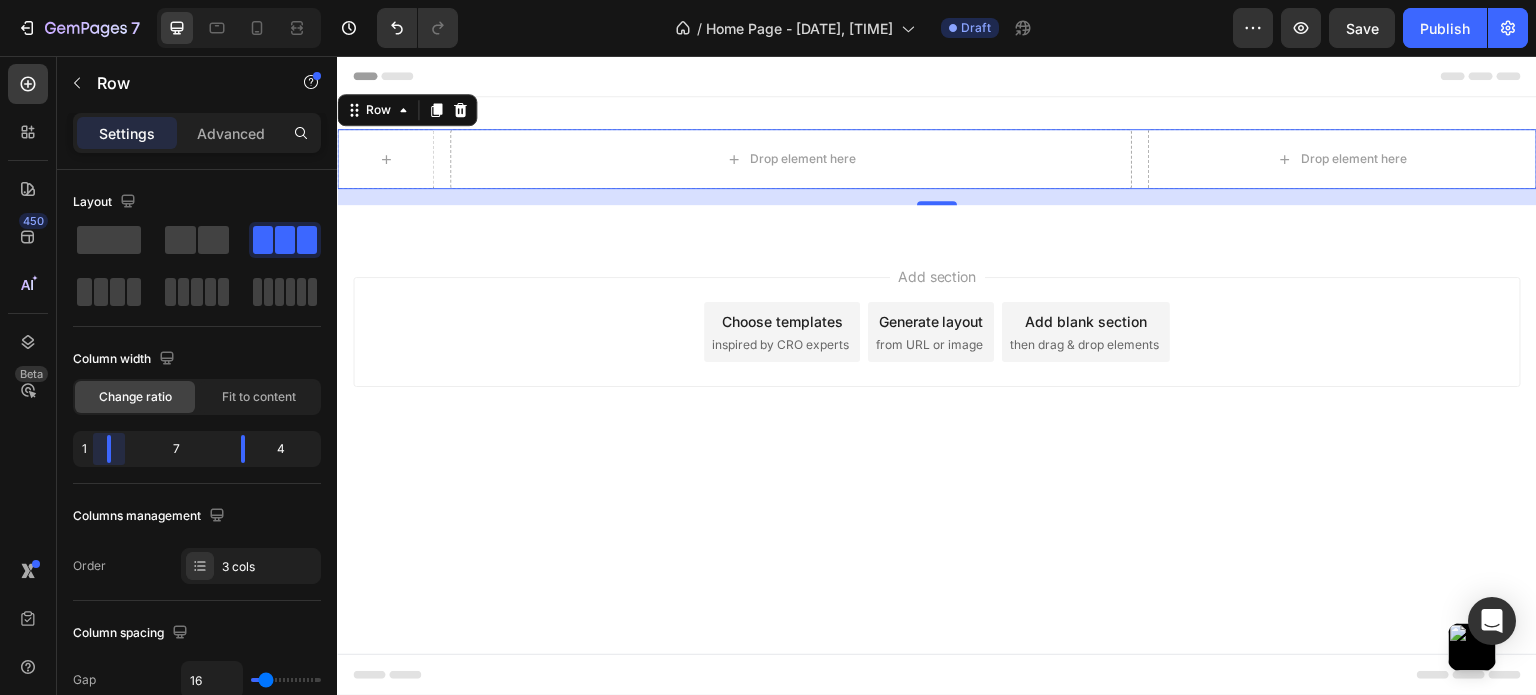 drag, startPoint x: 148, startPoint y: 443, endPoint x: 102, endPoint y: 448, distance: 46.270943 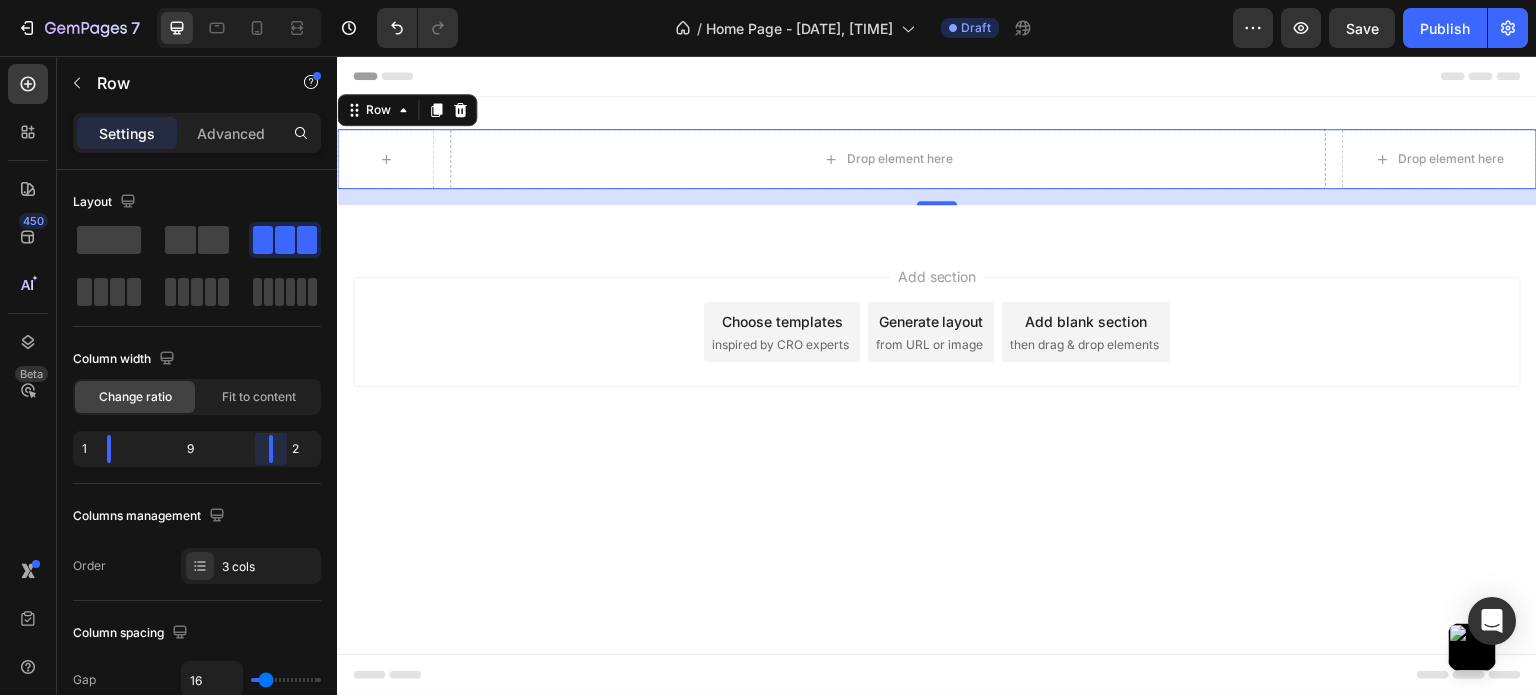 drag, startPoint x: 238, startPoint y: 444, endPoint x: 281, endPoint y: 451, distance: 43.56604 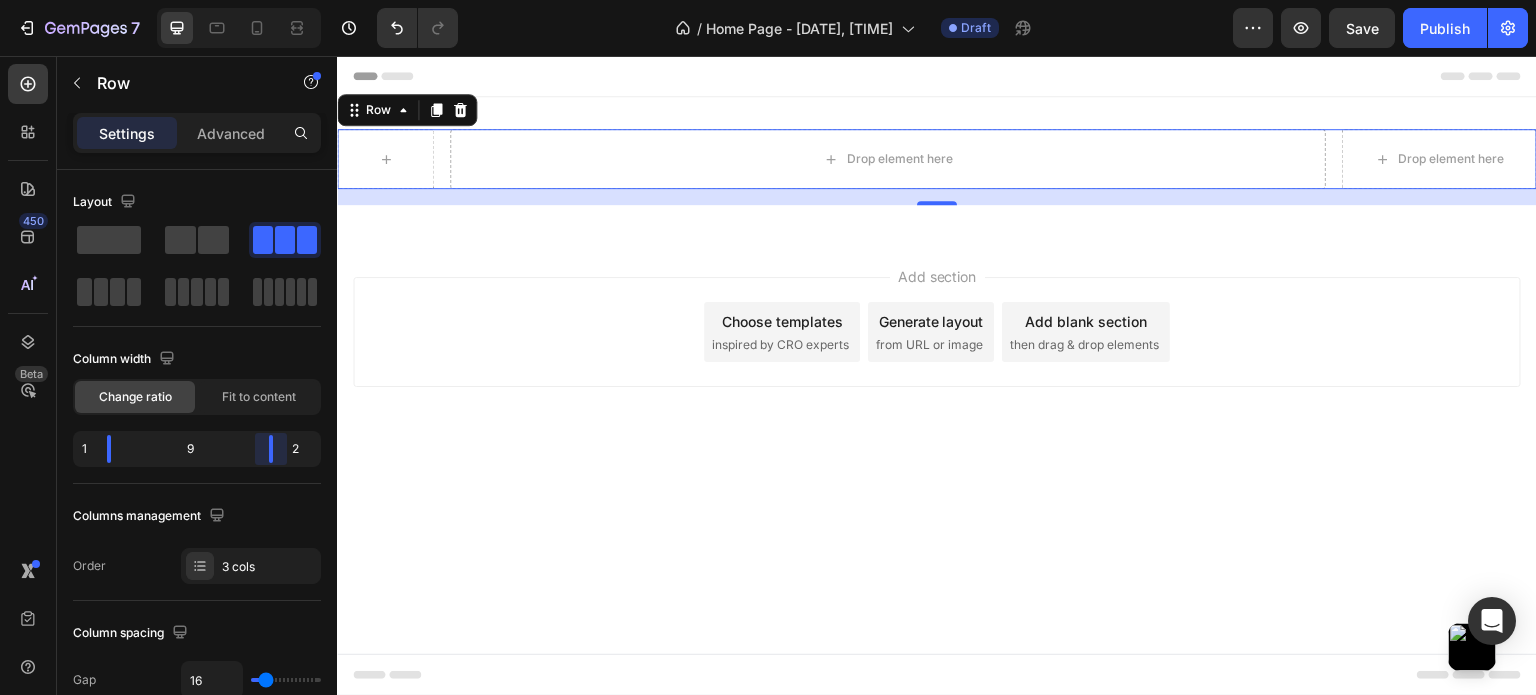 drag, startPoint x: 268, startPoint y: 451, endPoint x: 284, endPoint y: 451, distance: 16 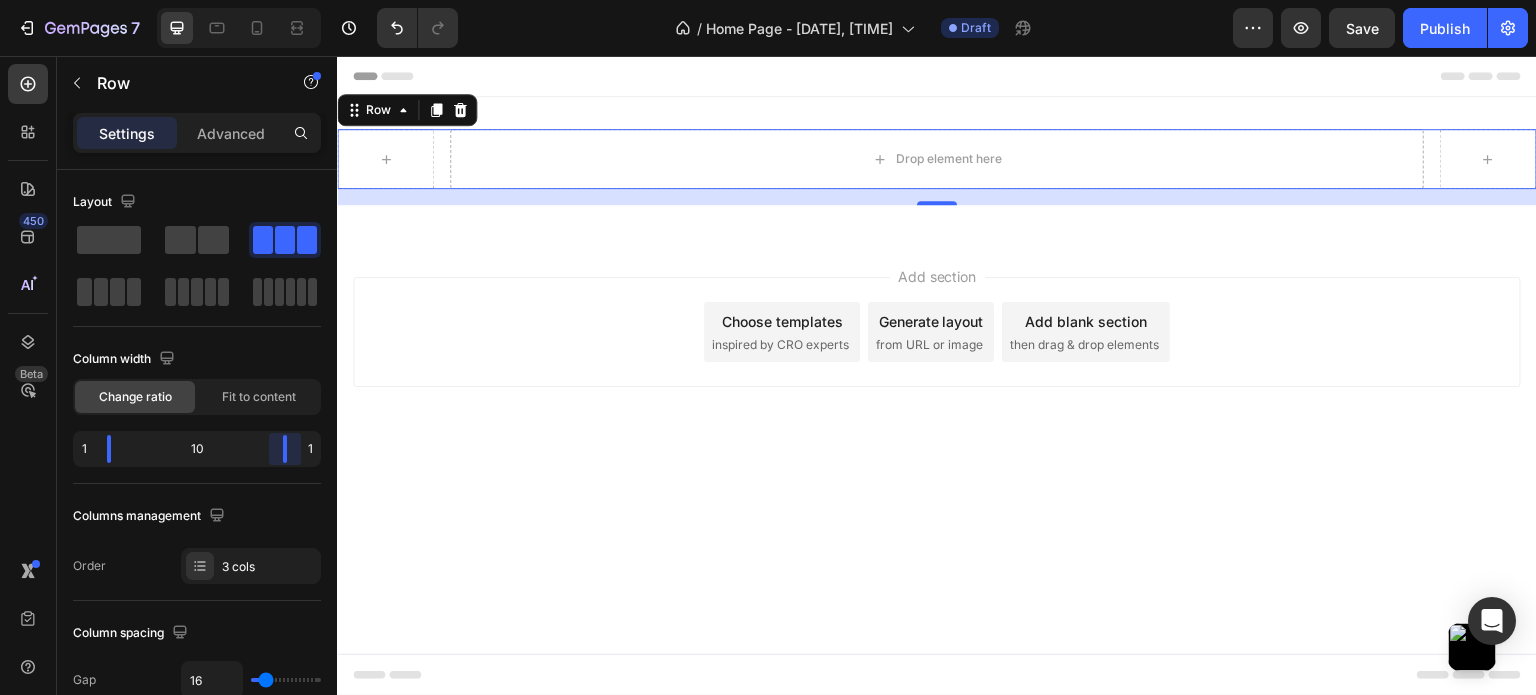 drag, startPoint x: 272, startPoint y: 453, endPoint x: 408, endPoint y: 373, distance: 157.78467 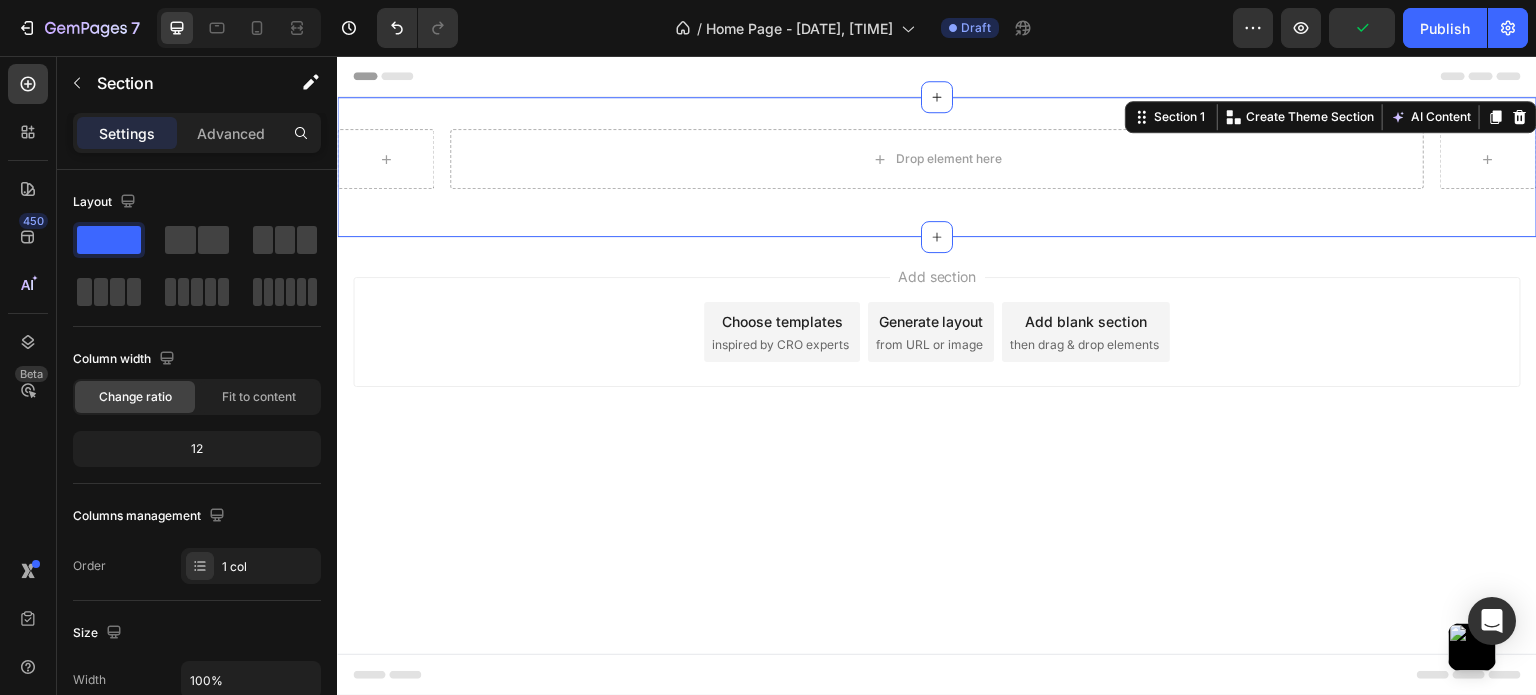 click on "Drop element here
Row Section 1   You can create reusable sections Create Theme Section AI Content Write with GemAI What would you like to describe here? Tone and Voice Persuasive Product Getting products... Show more Generate" at bounding box center [937, 167] 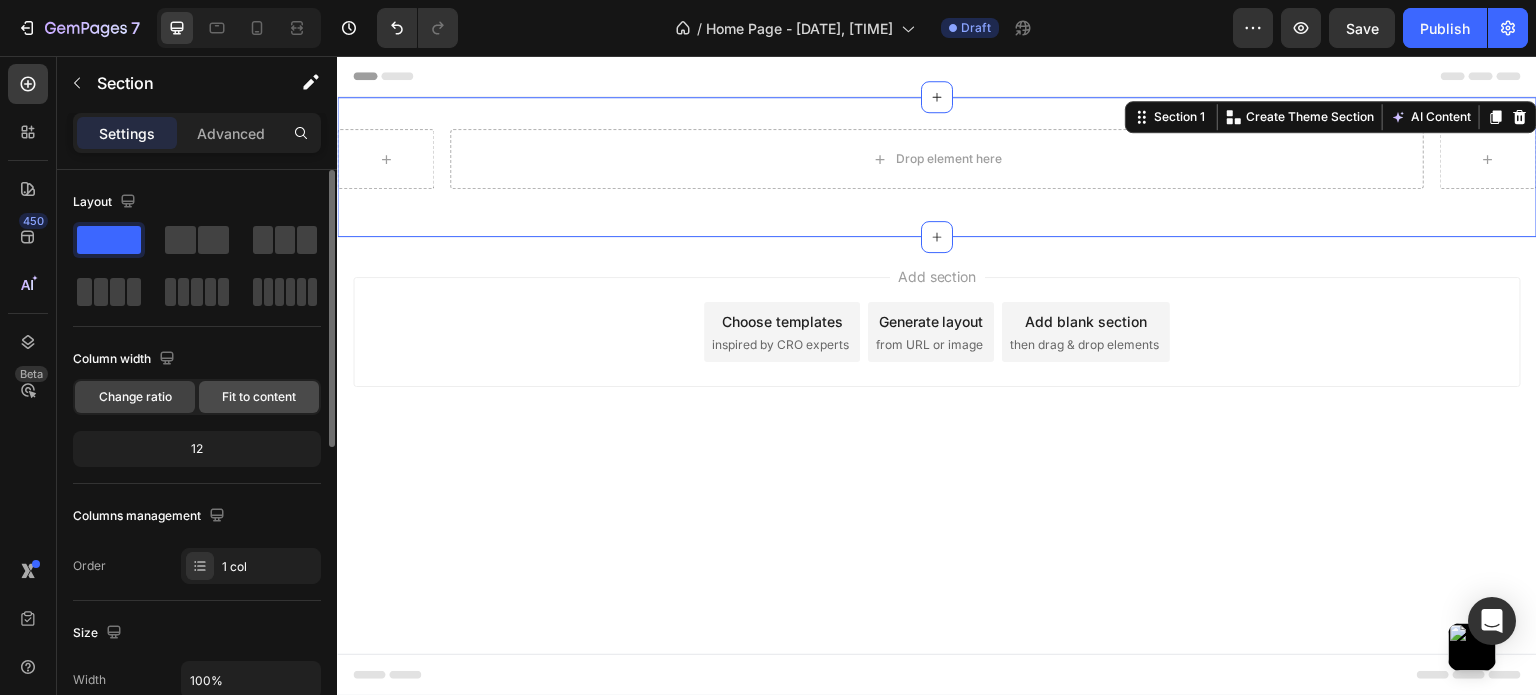 click on "Fit to content" 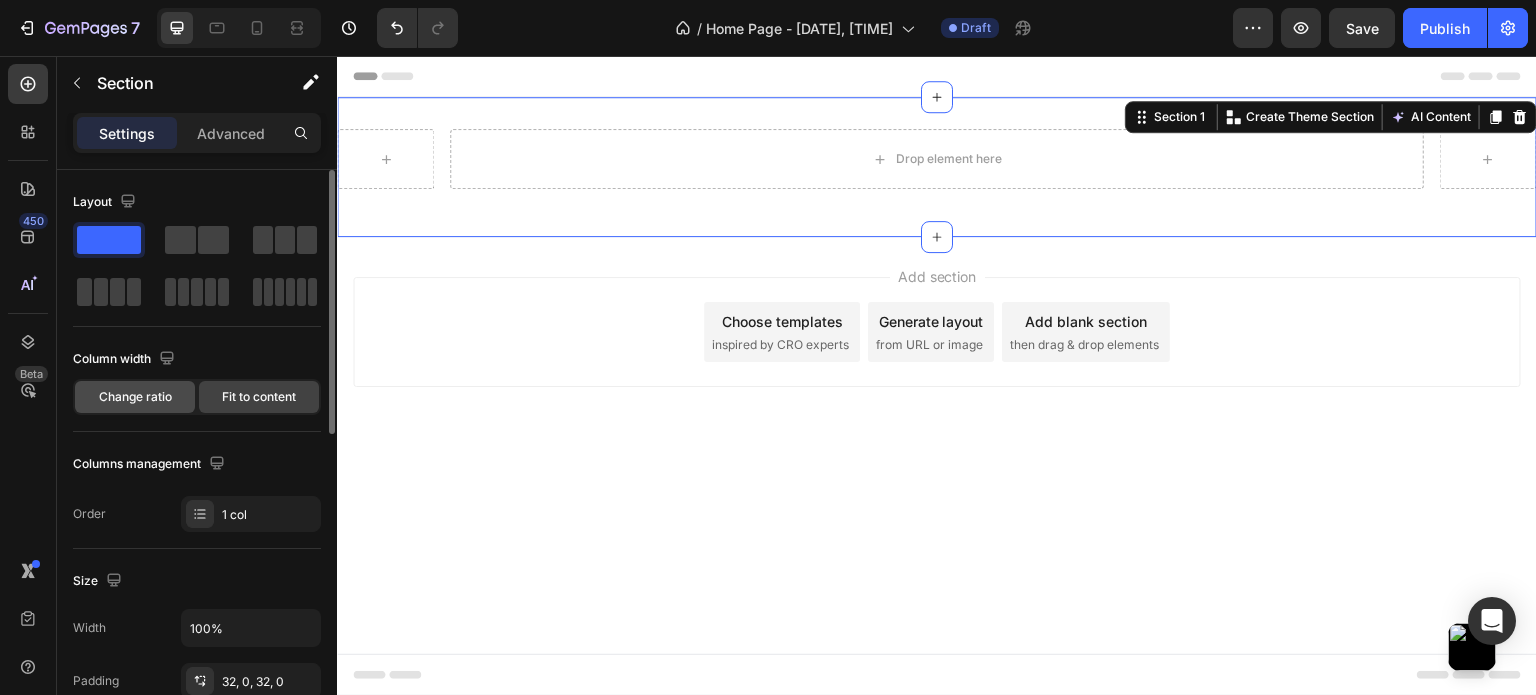 click on "Change ratio" 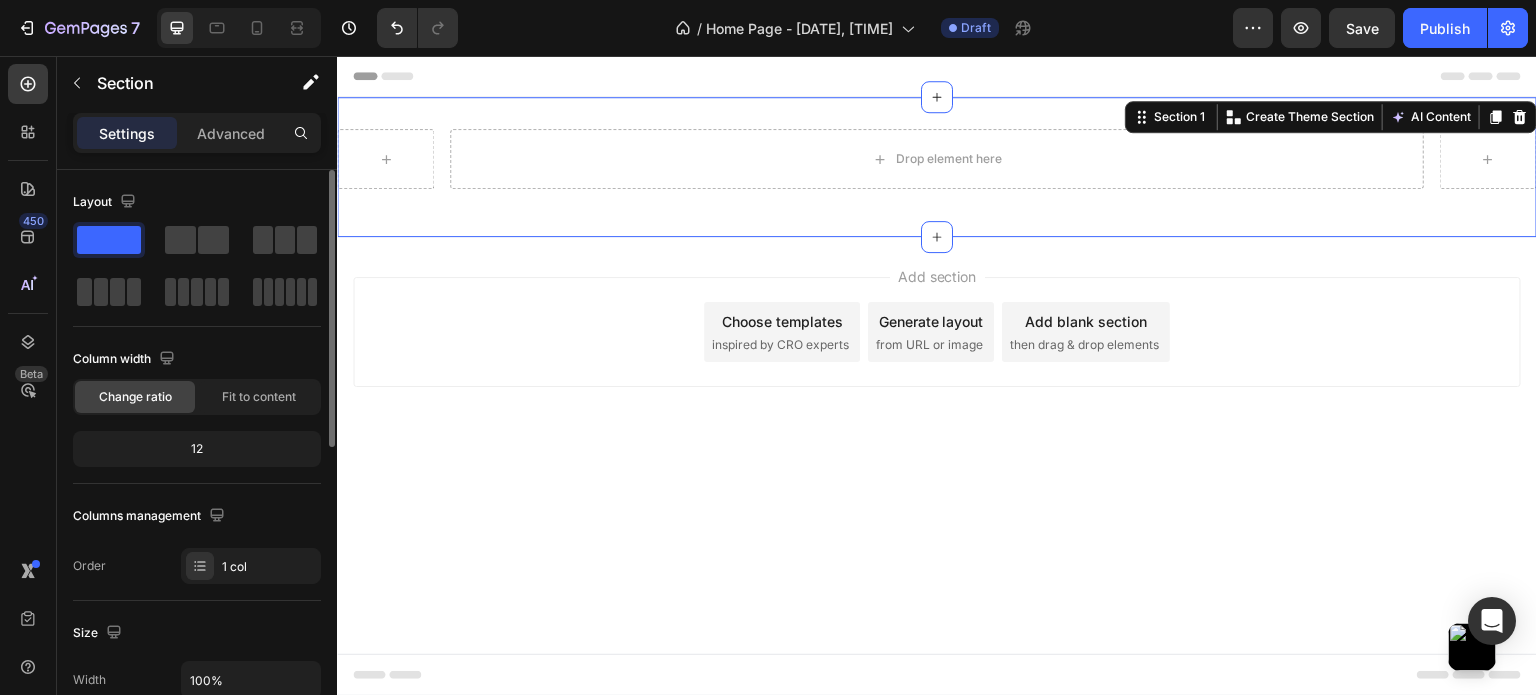 click on "12" 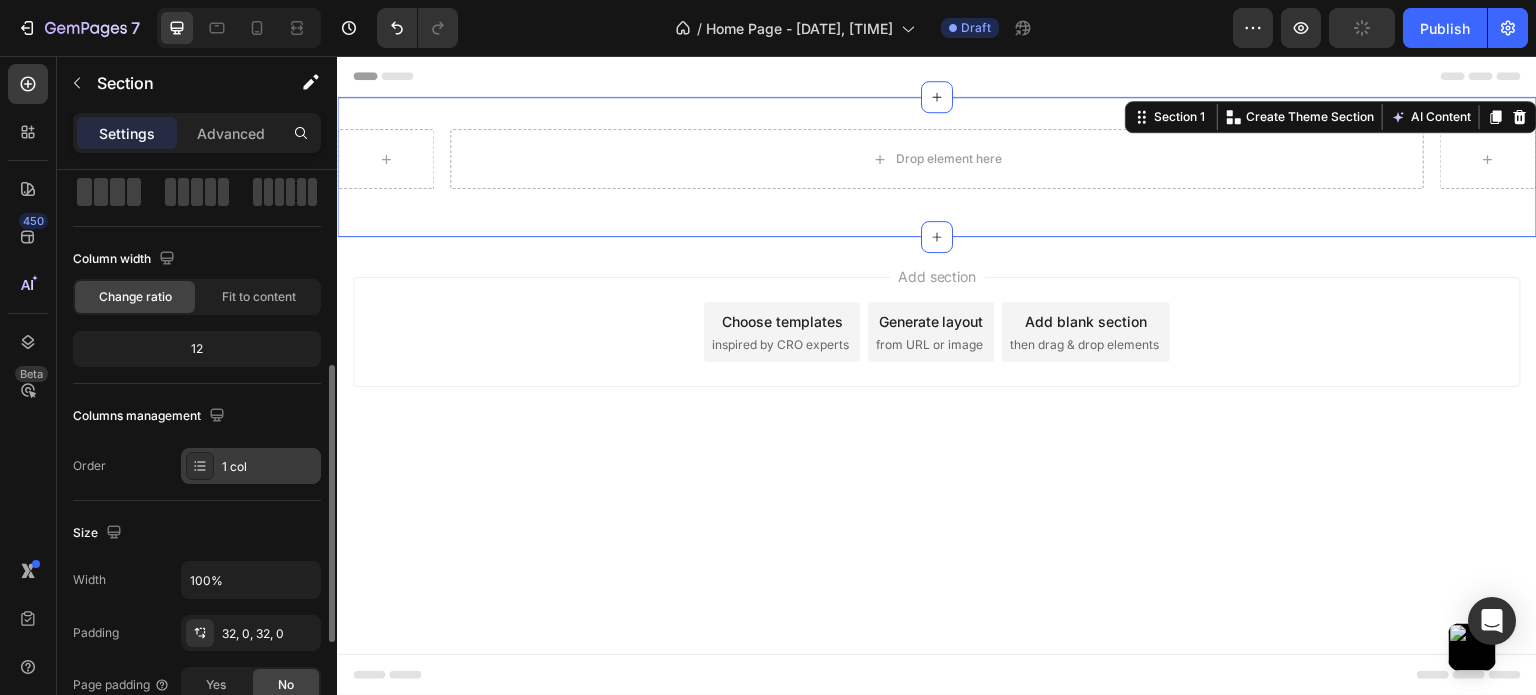 scroll, scrollTop: 300, scrollLeft: 0, axis: vertical 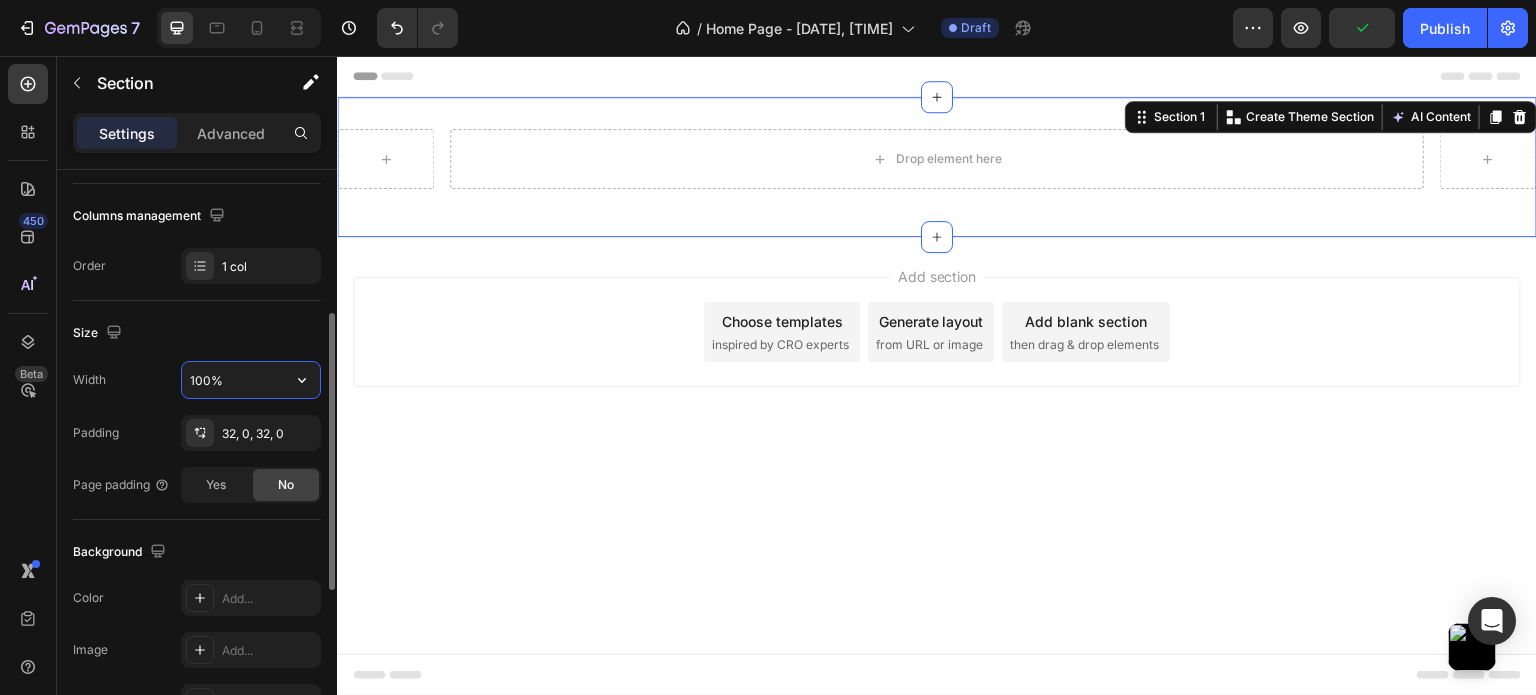 click on "100%" at bounding box center [251, 380] 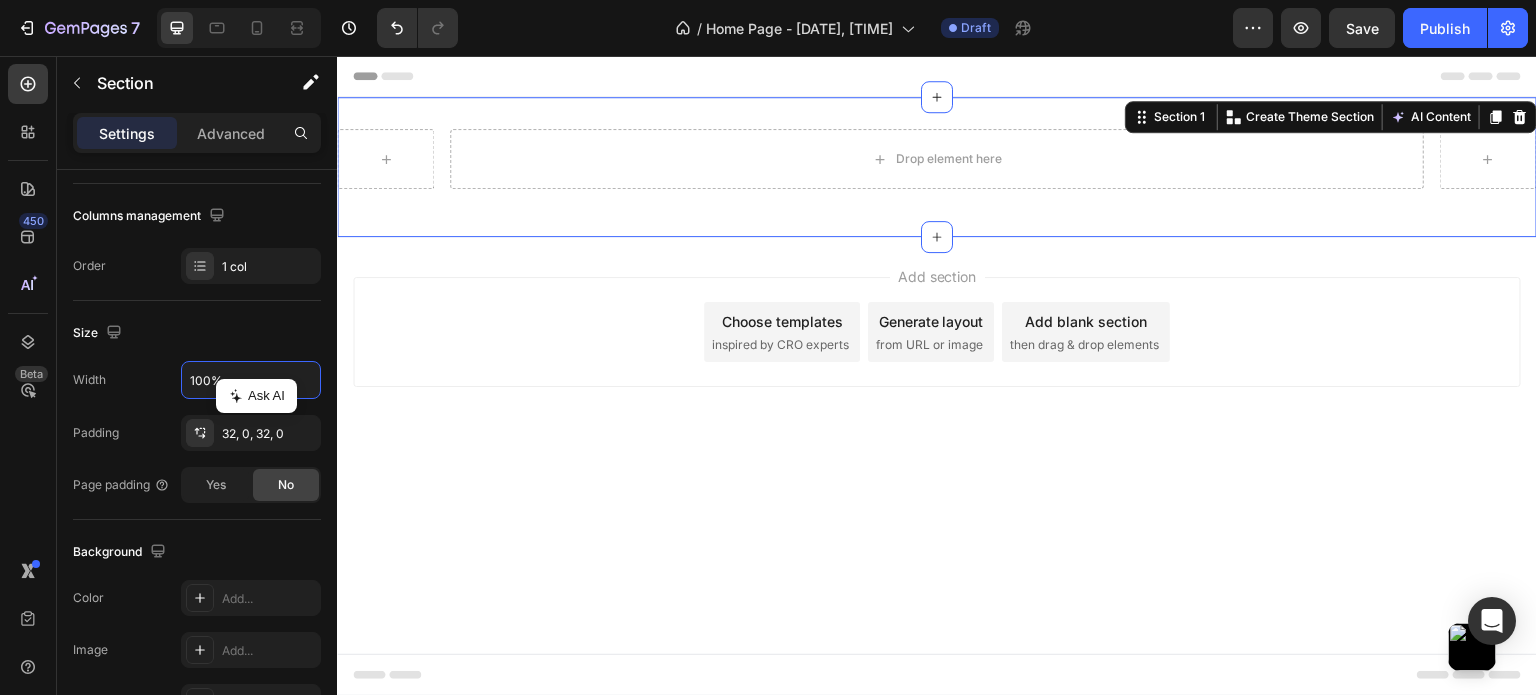 click on "Add section Choose templates inspired by CRO experts Generate layout from URL or image Add blank section then drag & drop elements" at bounding box center [937, 332] 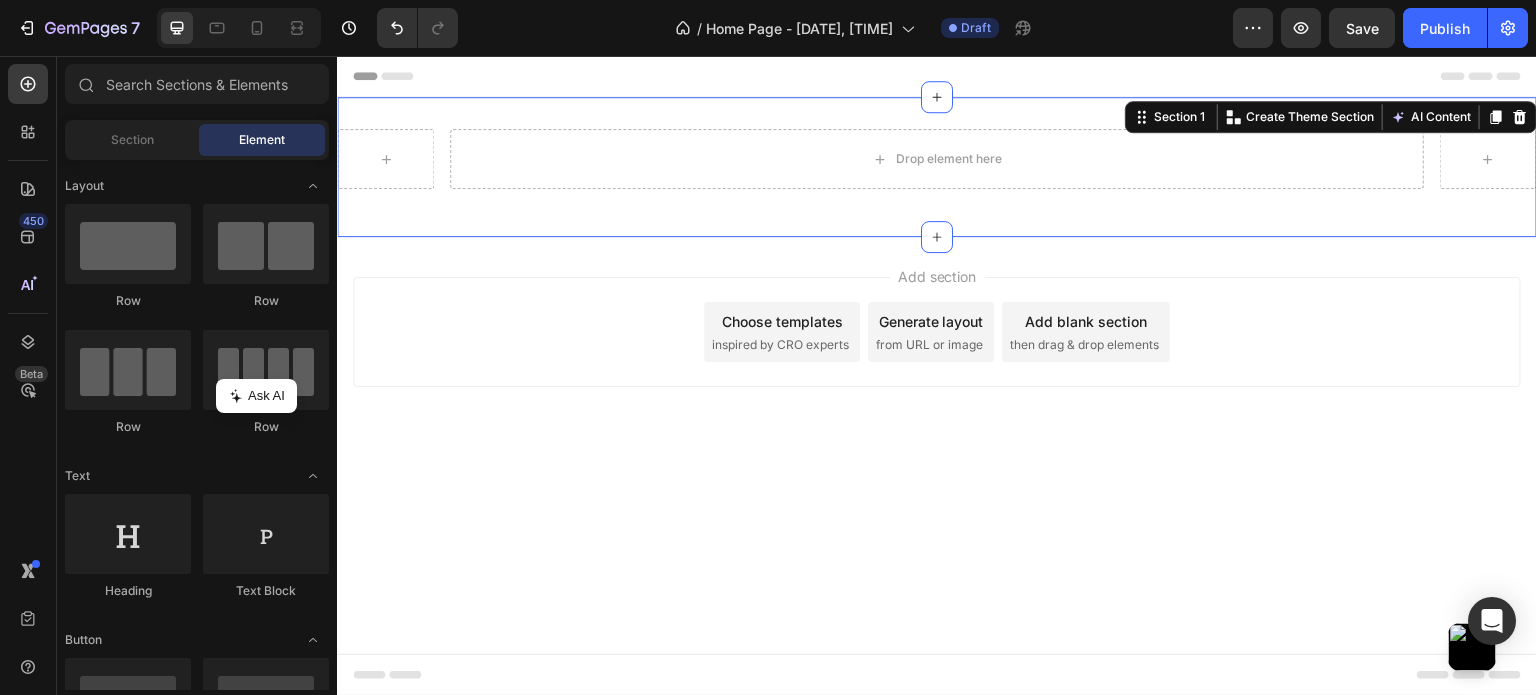 click on "Drop element here
Row Section 1   You can create reusable sections Create Theme Section AI Content Write with GemAI What would you like to describe here? Tone and Voice Persuasive Product Trapeze Handbag Show more Generate" at bounding box center (937, 167) 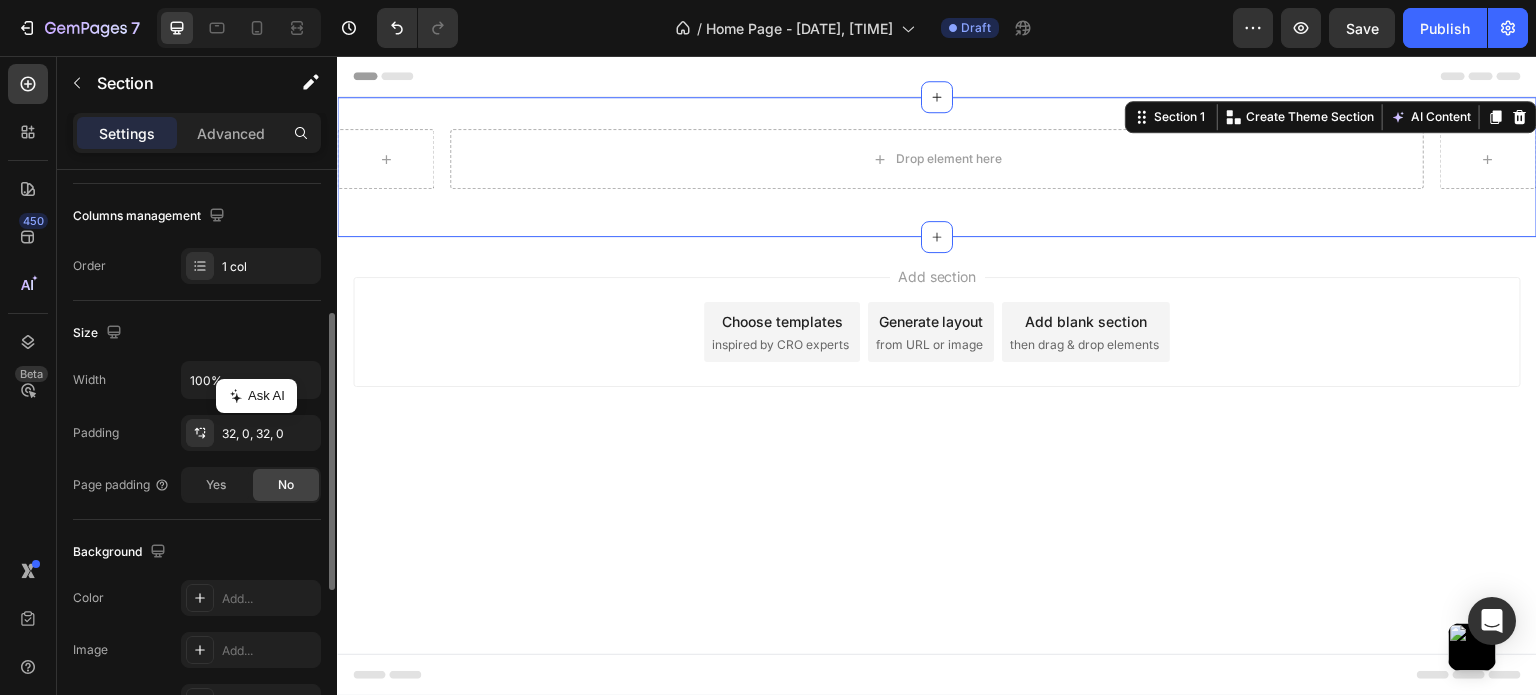 scroll, scrollTop: 400, scrollLeft: 0, axis: vertical 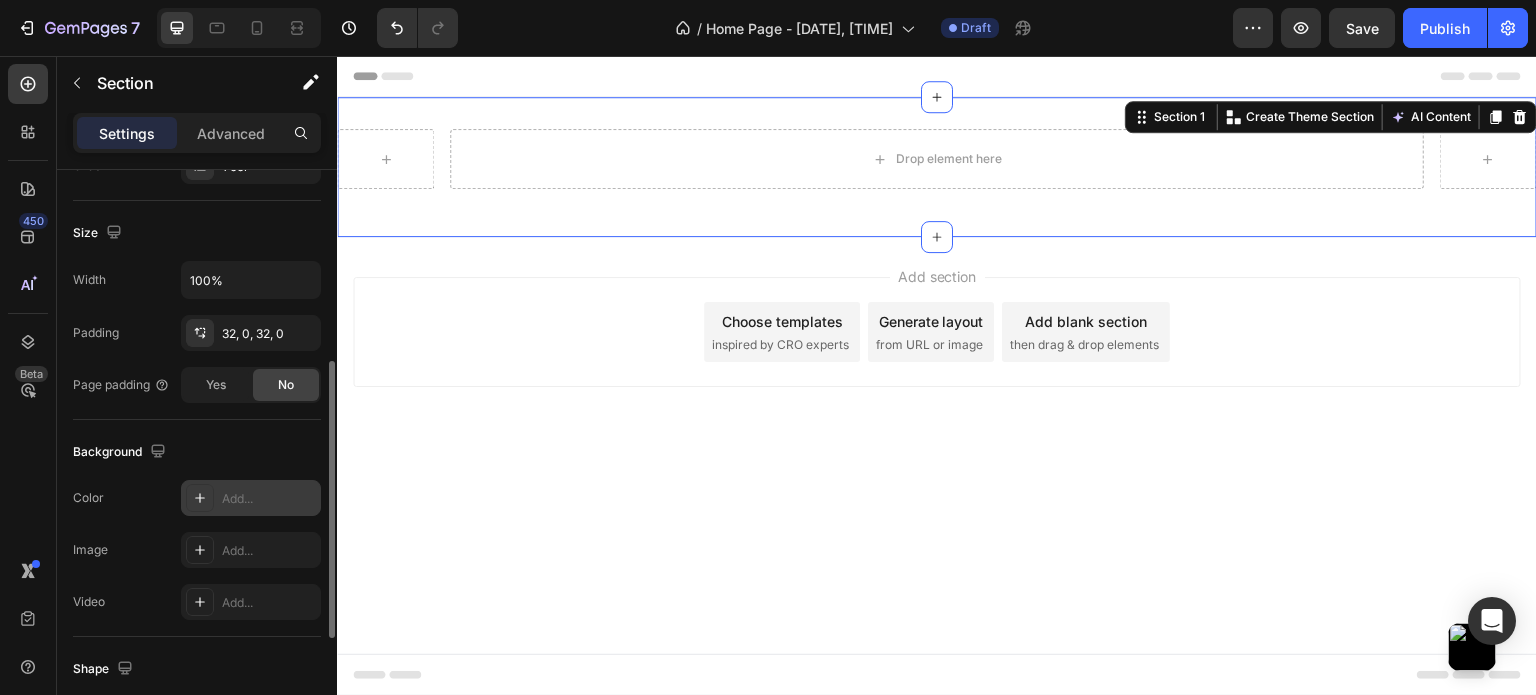 click 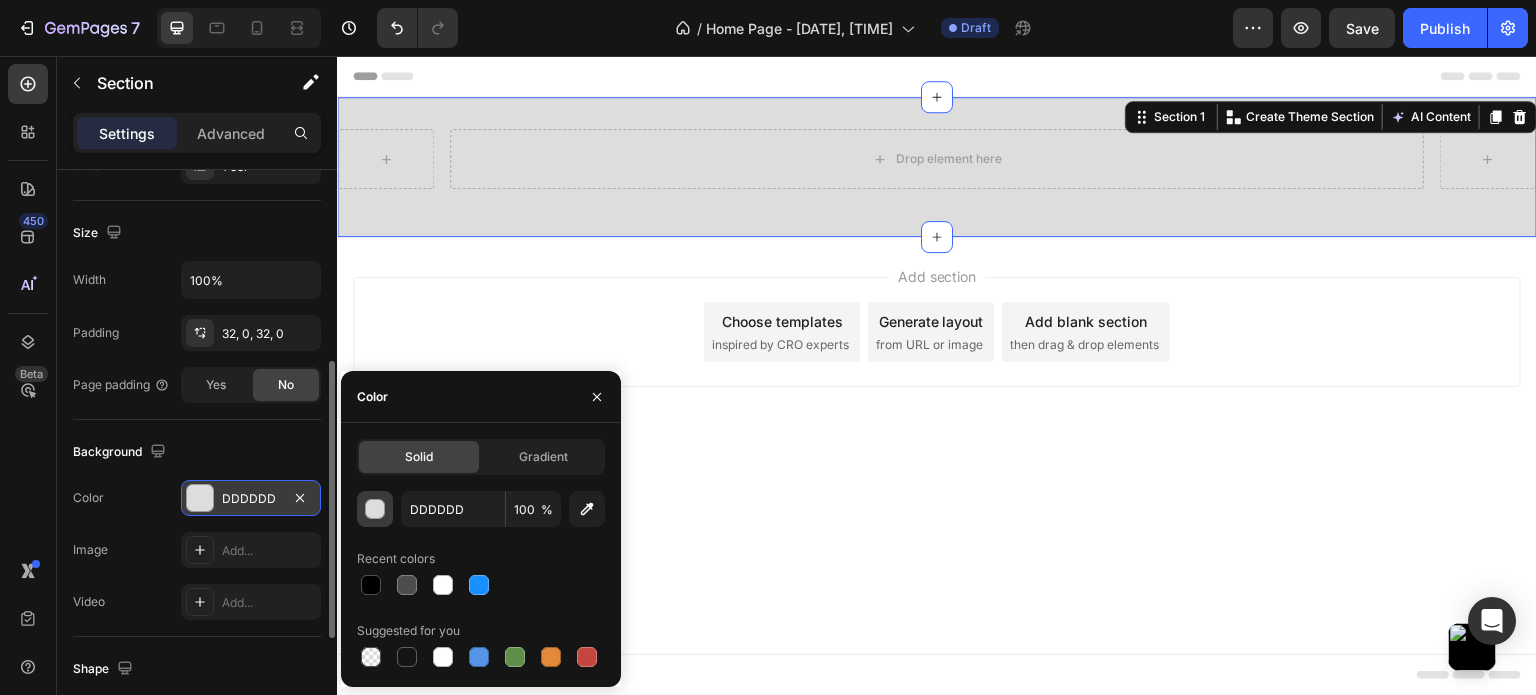 click at bounding box center [376, 510] 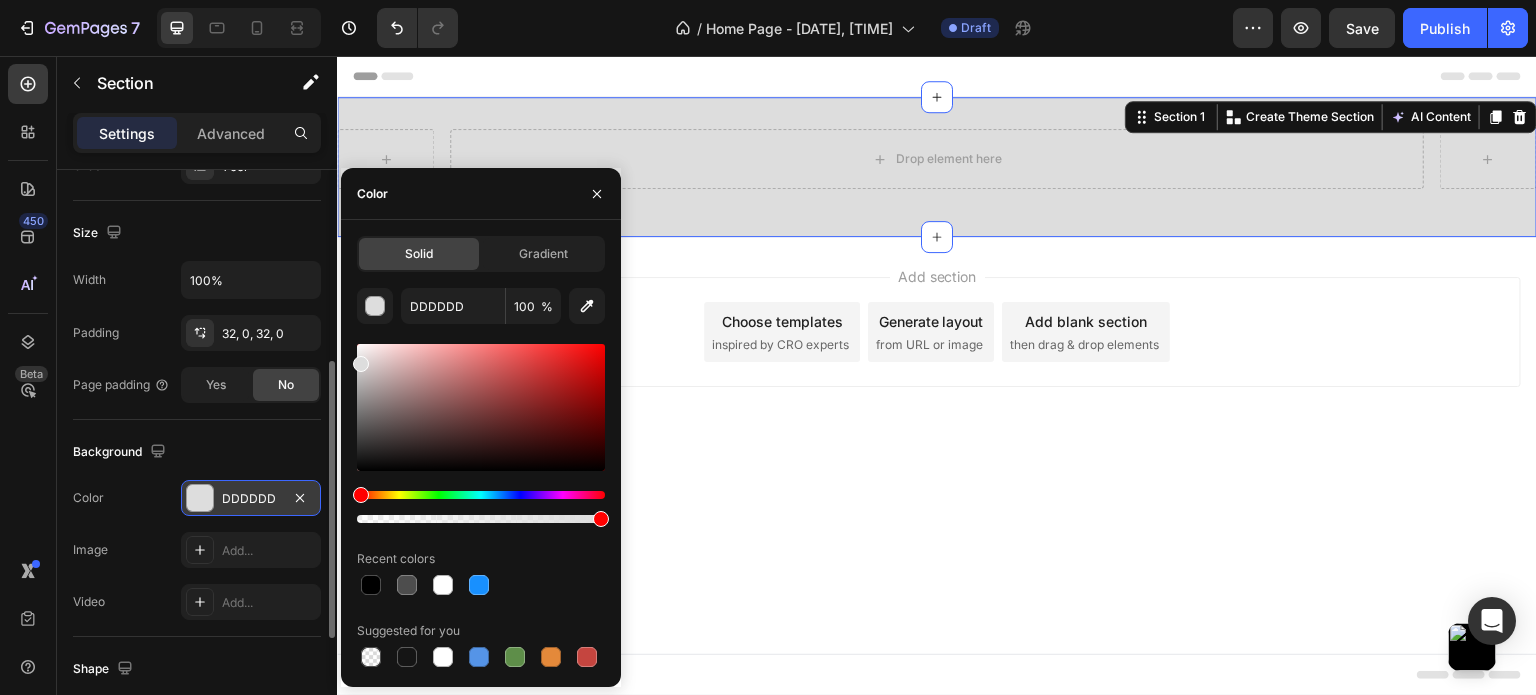 click at bounding box center (481, 495) 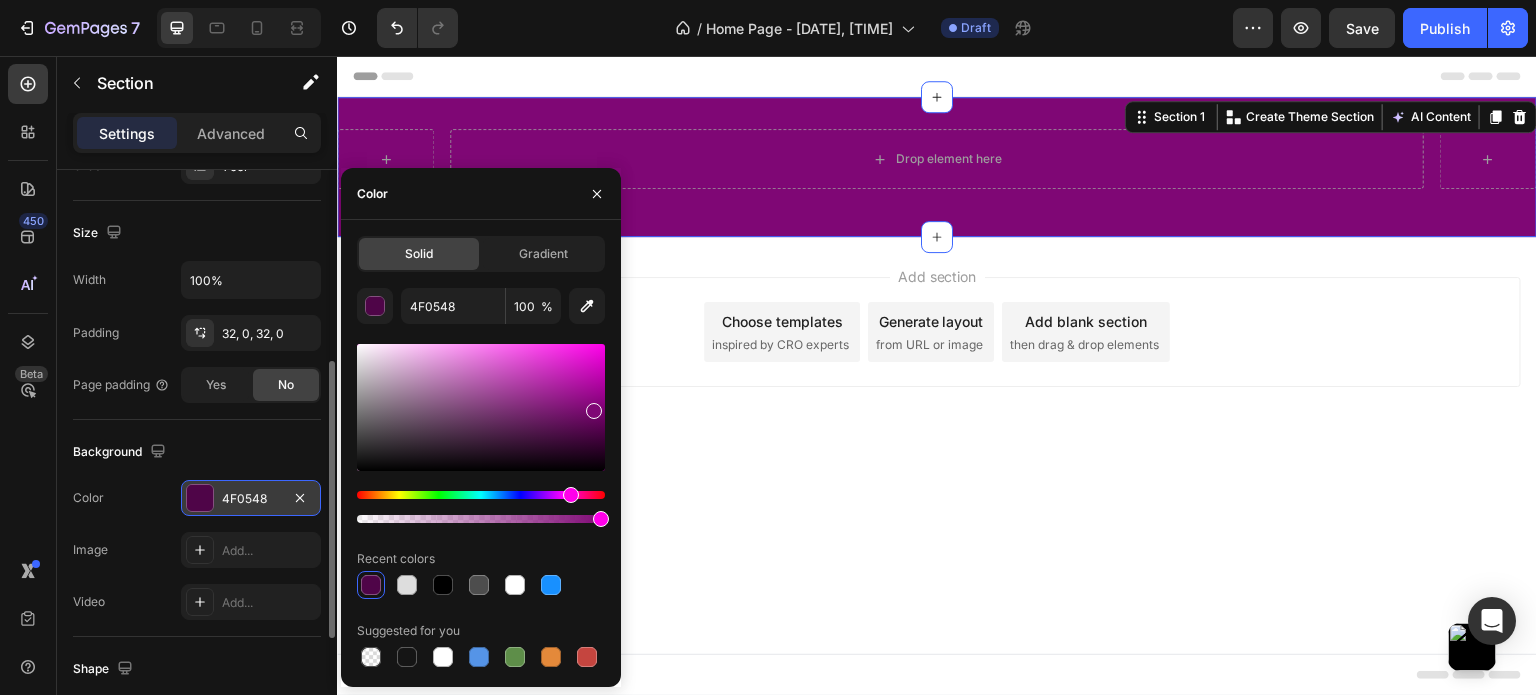 type on "7F0775" 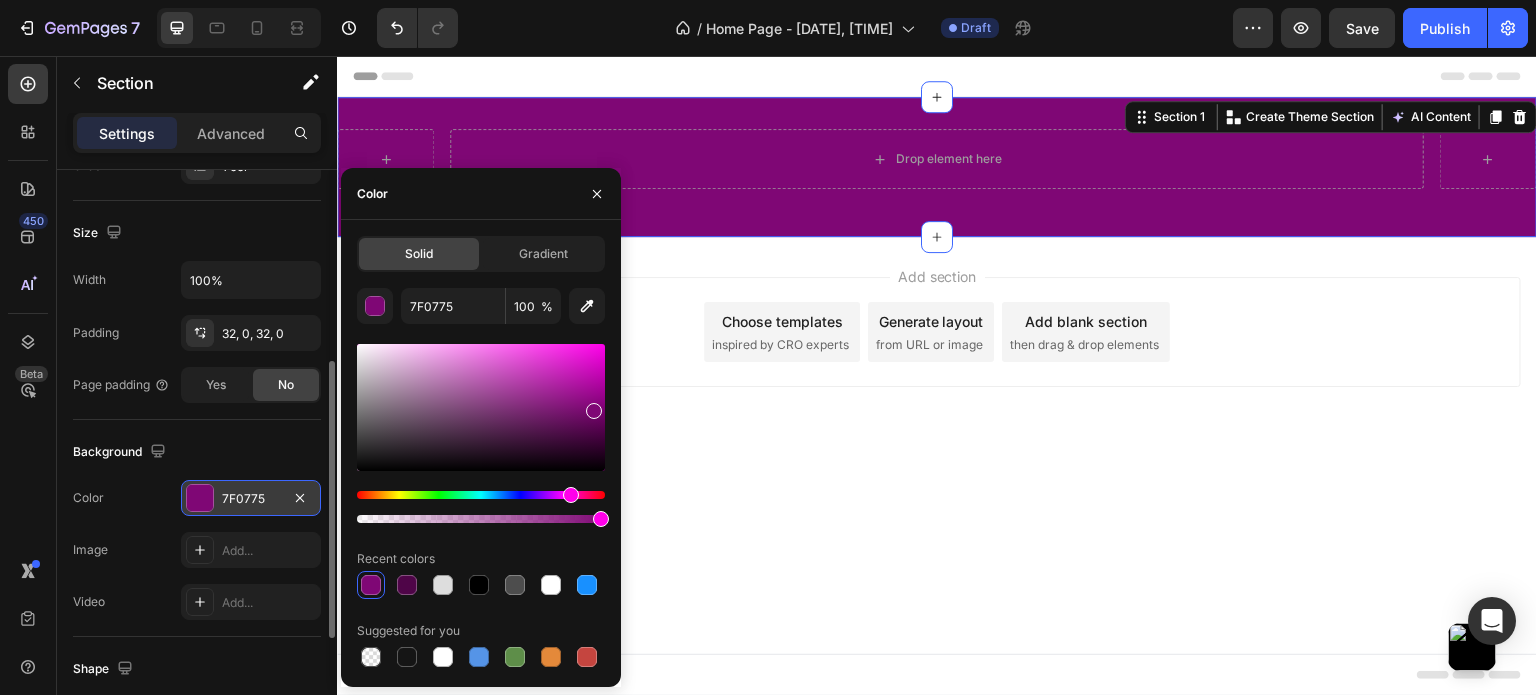 drag, startPoint x: 572, startPoint y: 396, endPoint x: 592, endPoint y: 407, distance: 22.825424 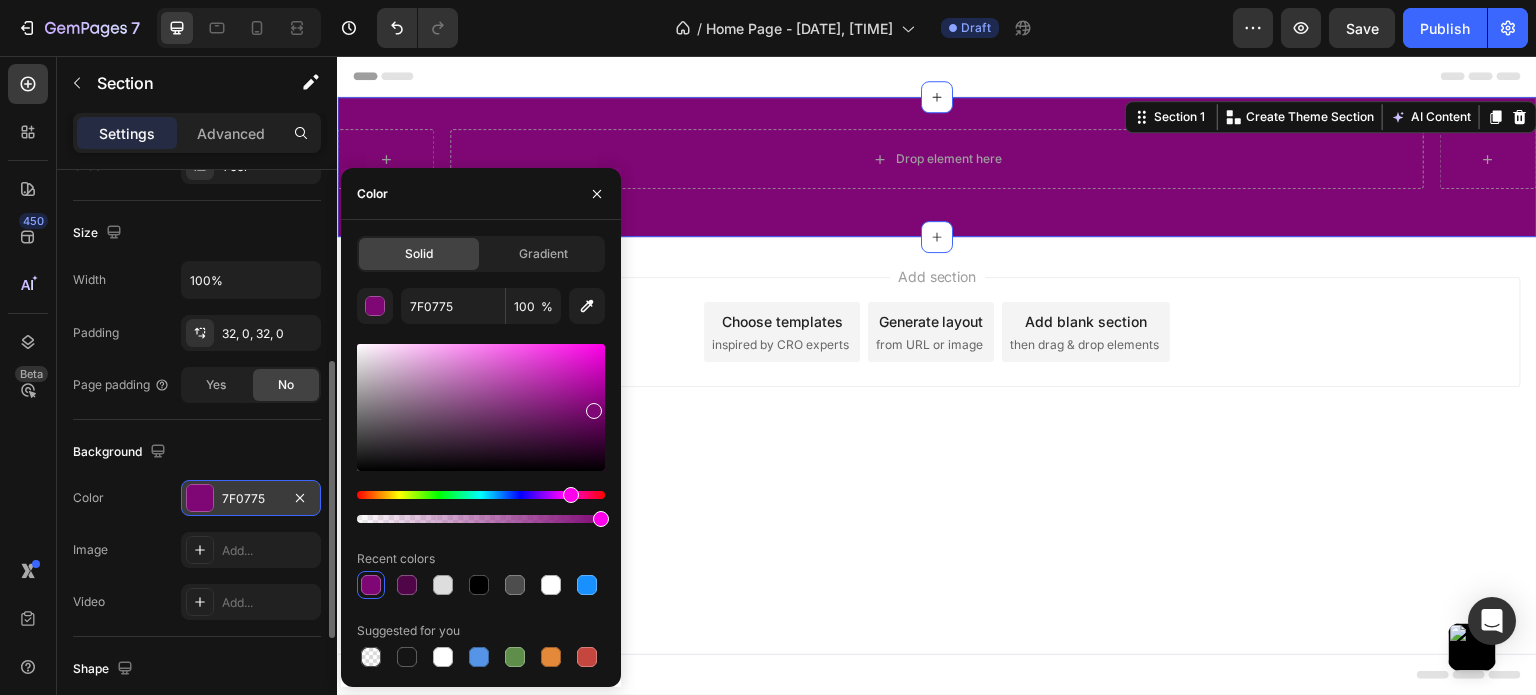 click on "Header
Drop element here
Row Section 1   You can create reusable sections Create Theme Section AI Content Write with GemAI What would you like to describe here? Tone and Voice Persuasive Product Trapeze Handbag Show more Generate Root Start with Sections from sidebar Add sections Add elements Start with Generating from URL or image Add section Choose templates inspired by CRO experts Generate layout from URL or image Add blank section then drag & drop elements Footer" at bounding box center [937, 376] 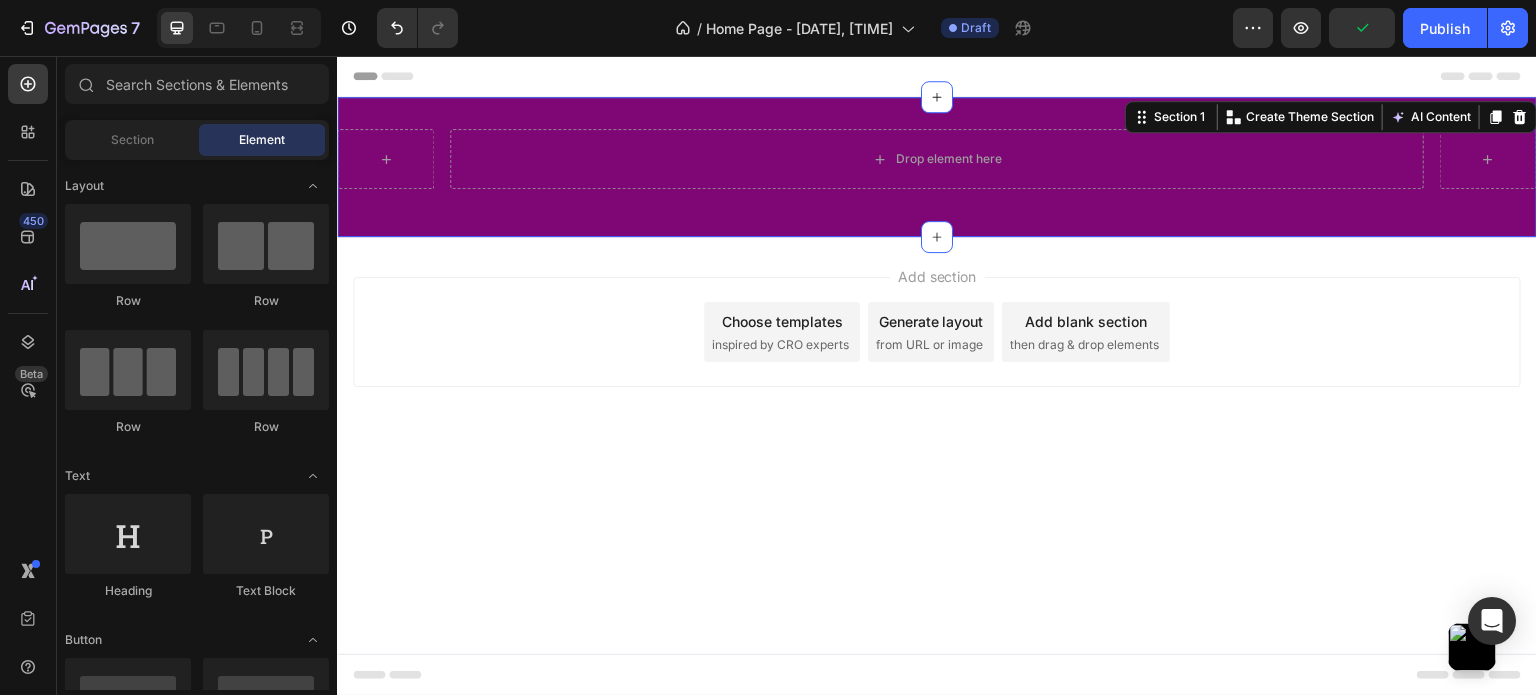 click on "Drop element here
Row Section 1   You can create reusable sections Create Theme Section AI Content Write with GemAI What would you like to describe here? Tone and Voice Persuasive Product Trapeze Handbag Show more Generate" at bounding box center [937, 167] 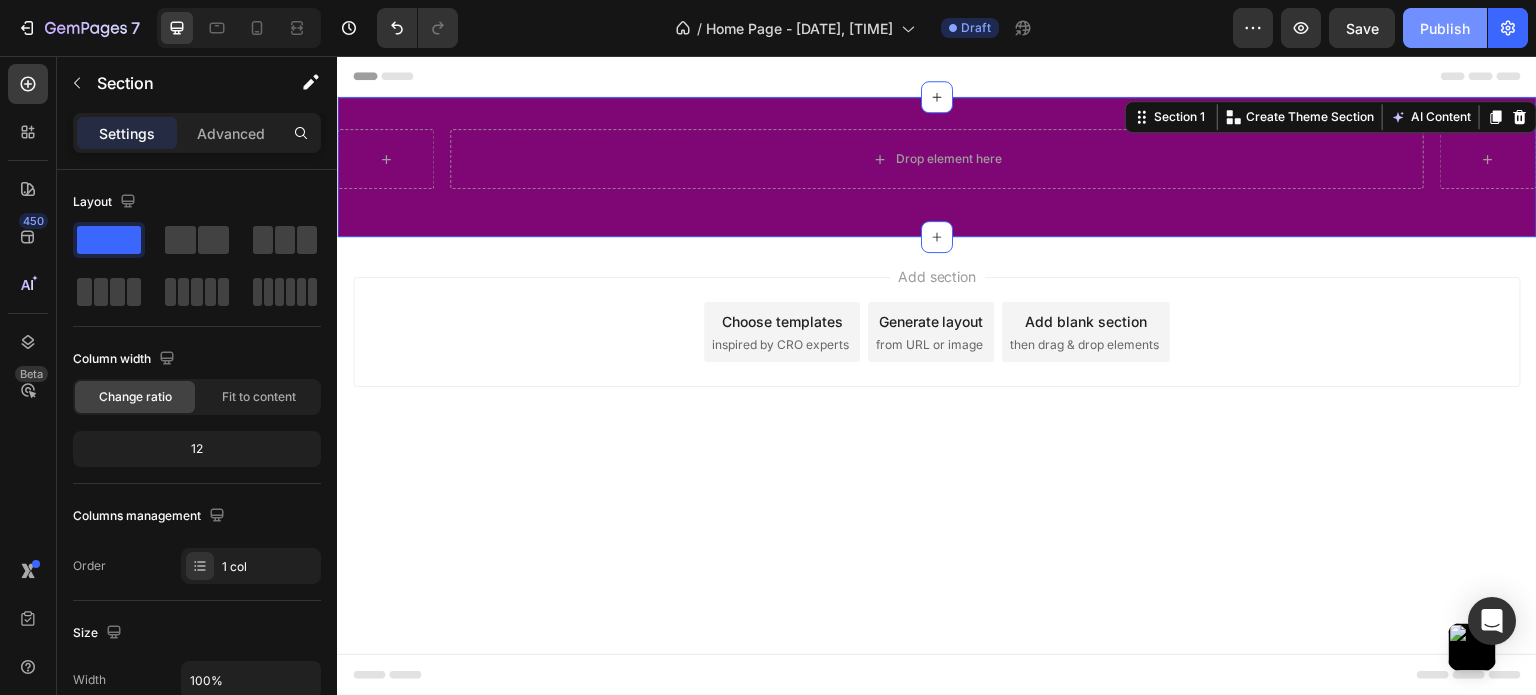click on "Publish" at bounding box center (1445, 28) 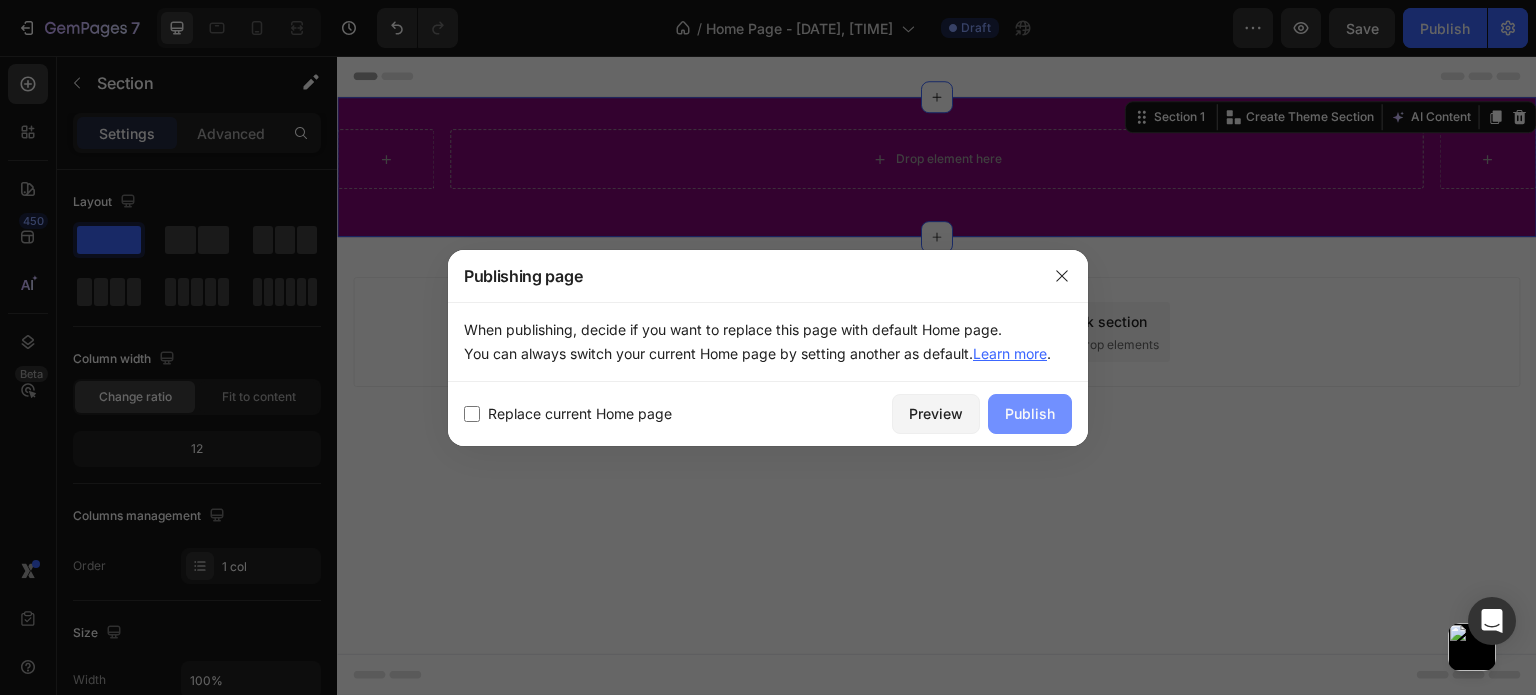 click on "Publish" at bounding box center [1030, 413] 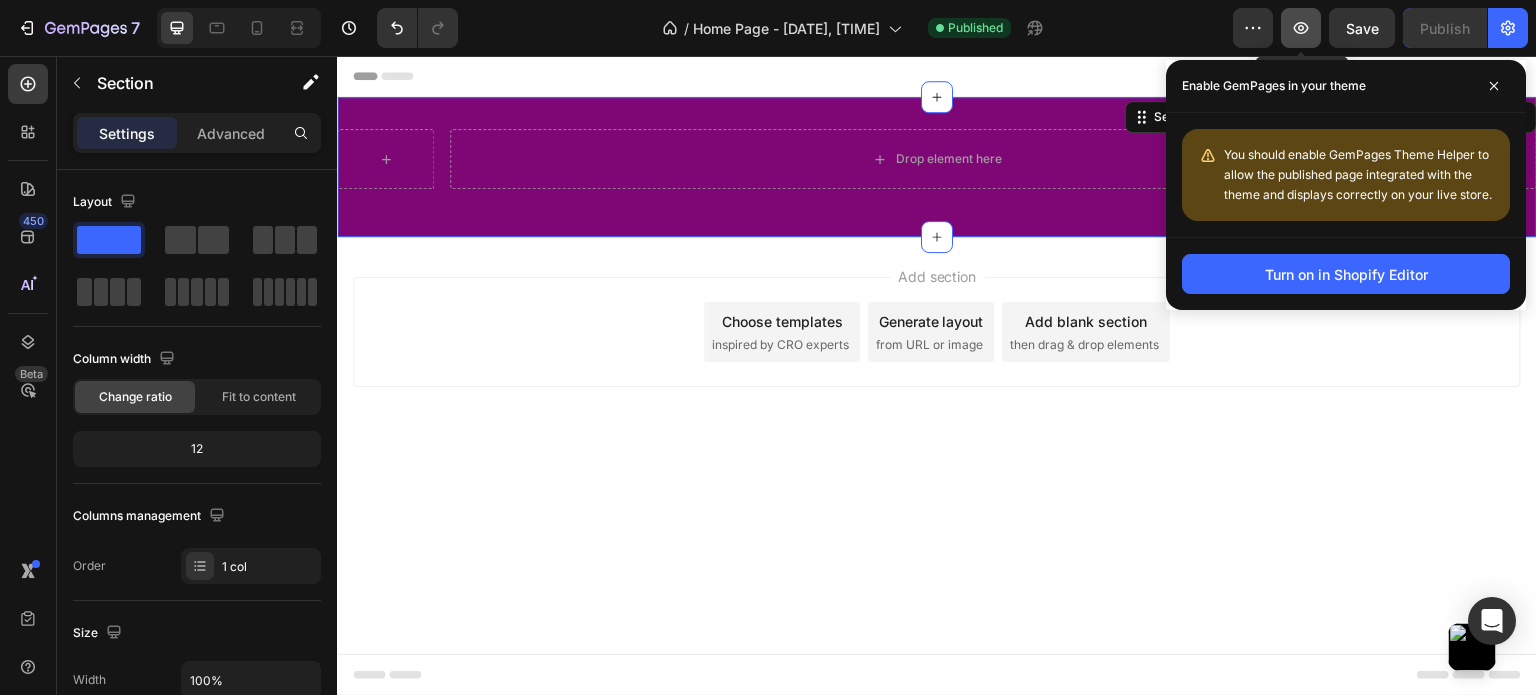 click 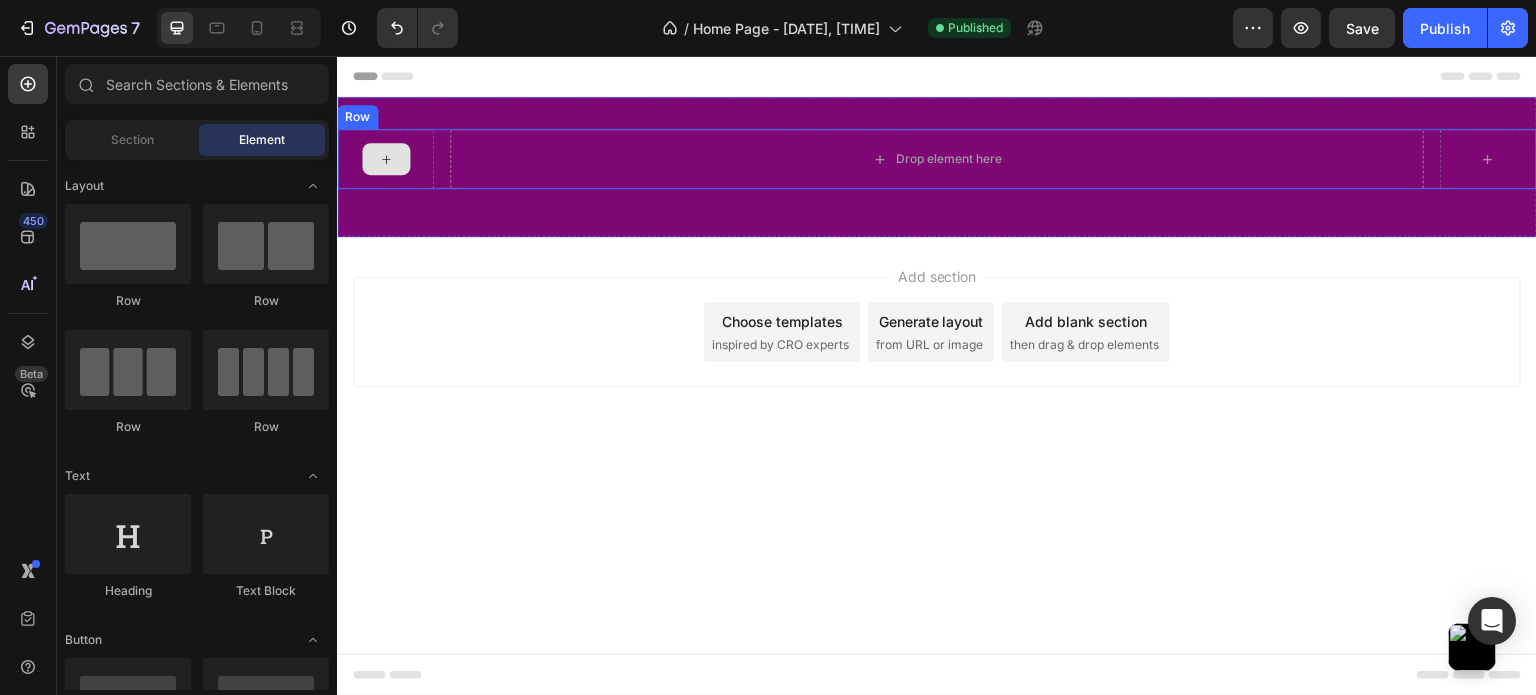click 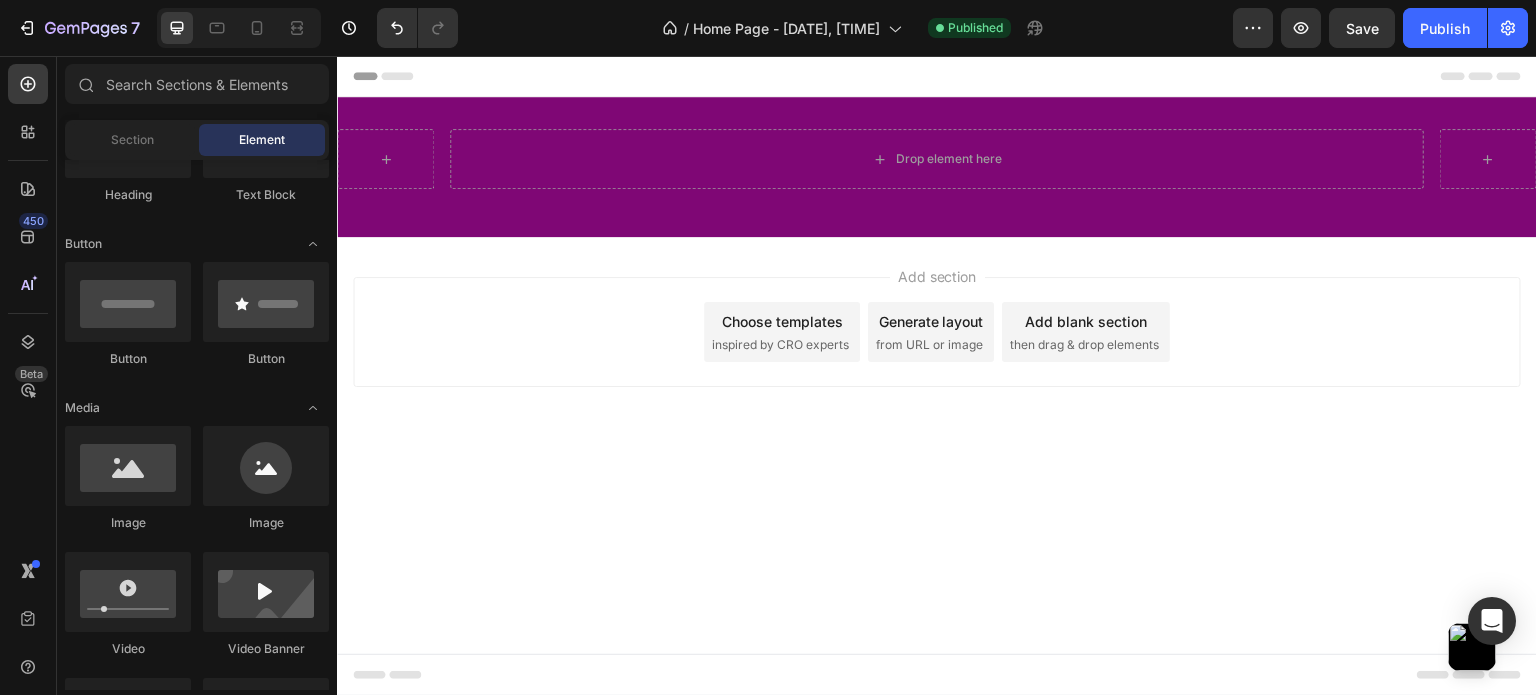 scroll, scrollTop: 0, scrollLeft: 0, axis: both 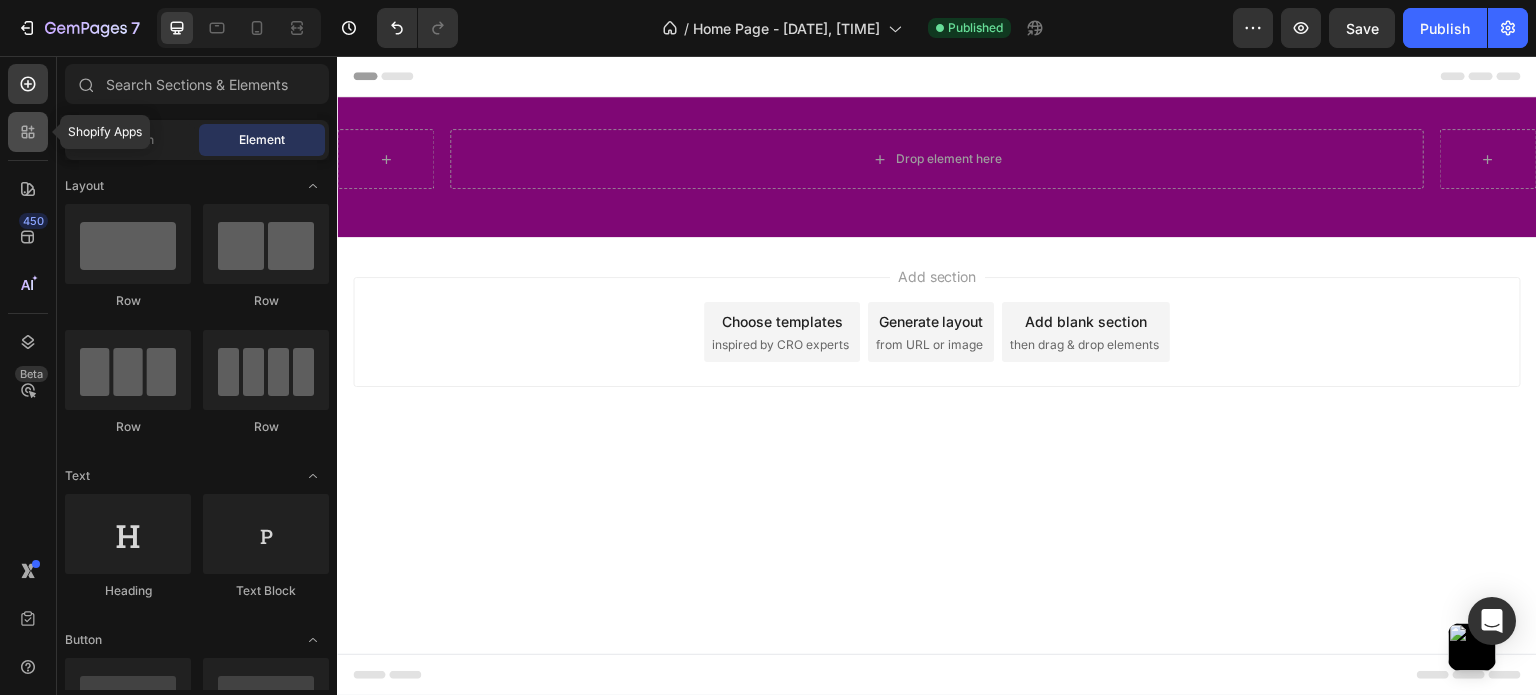 click 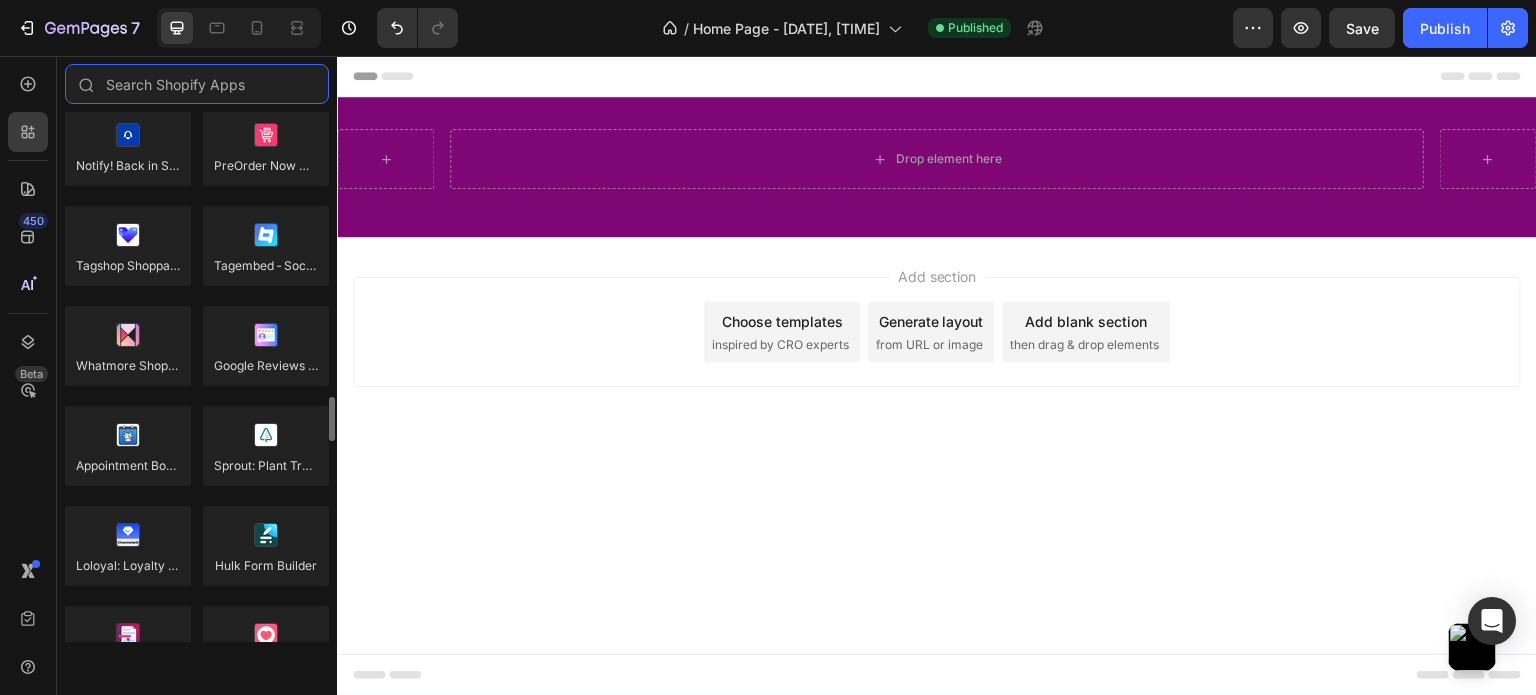 scroll, scrollTop: 4592, scrollLeft: 0, axis: vertical 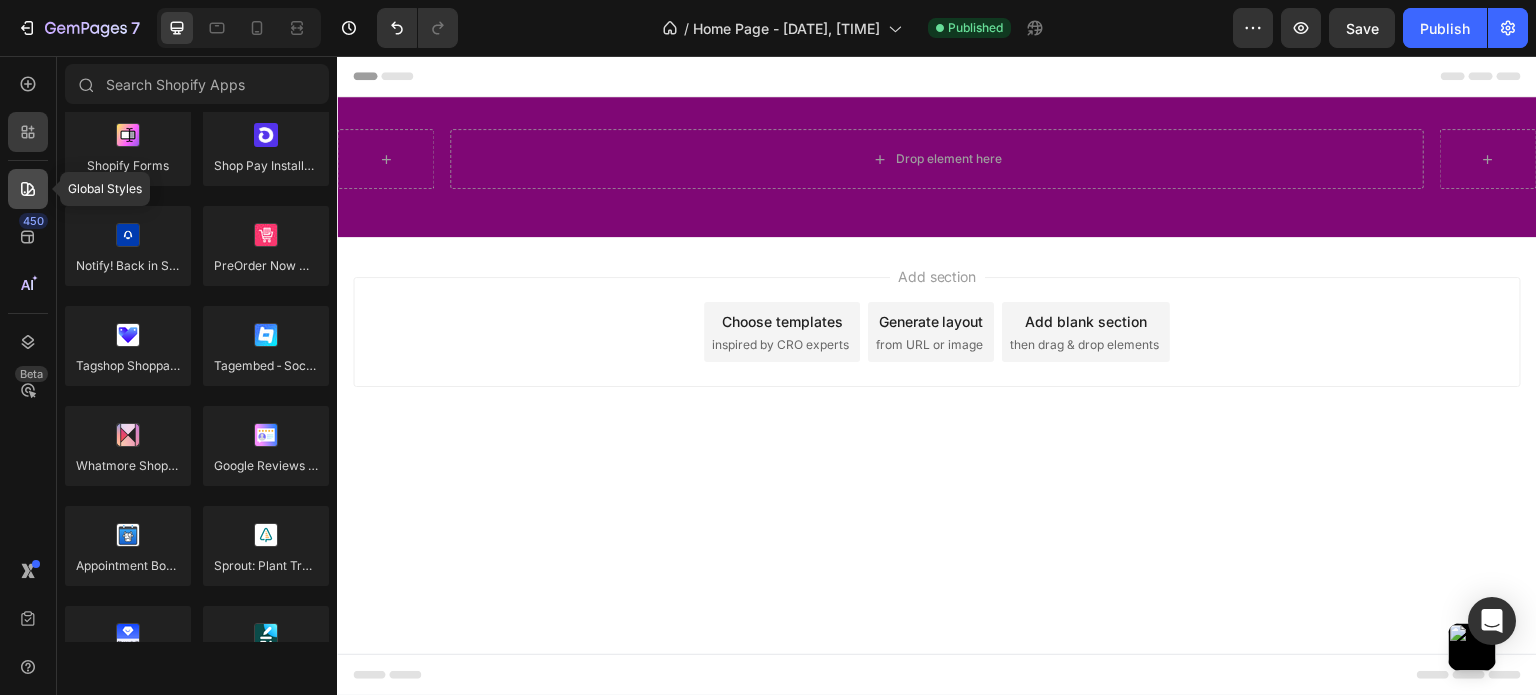 click 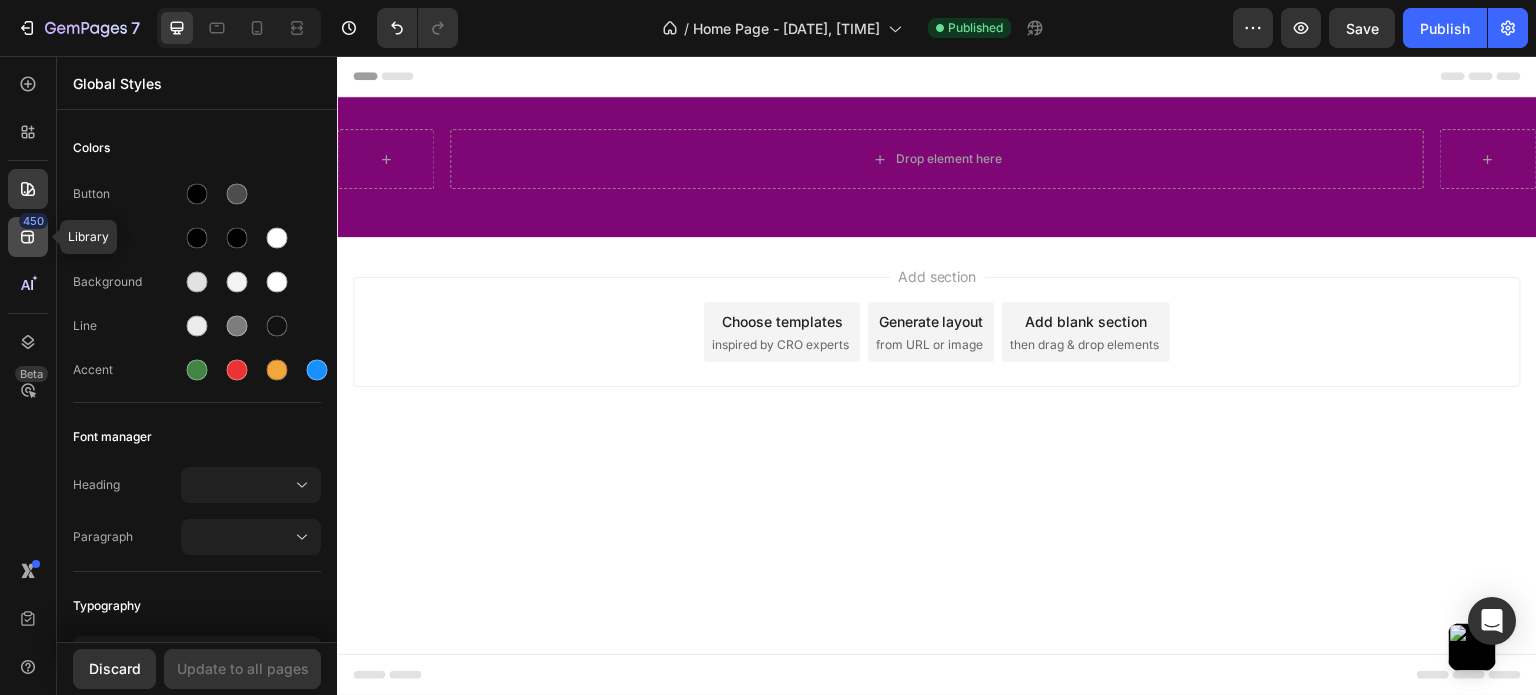 click on "450" at bounding box center (33, 221) 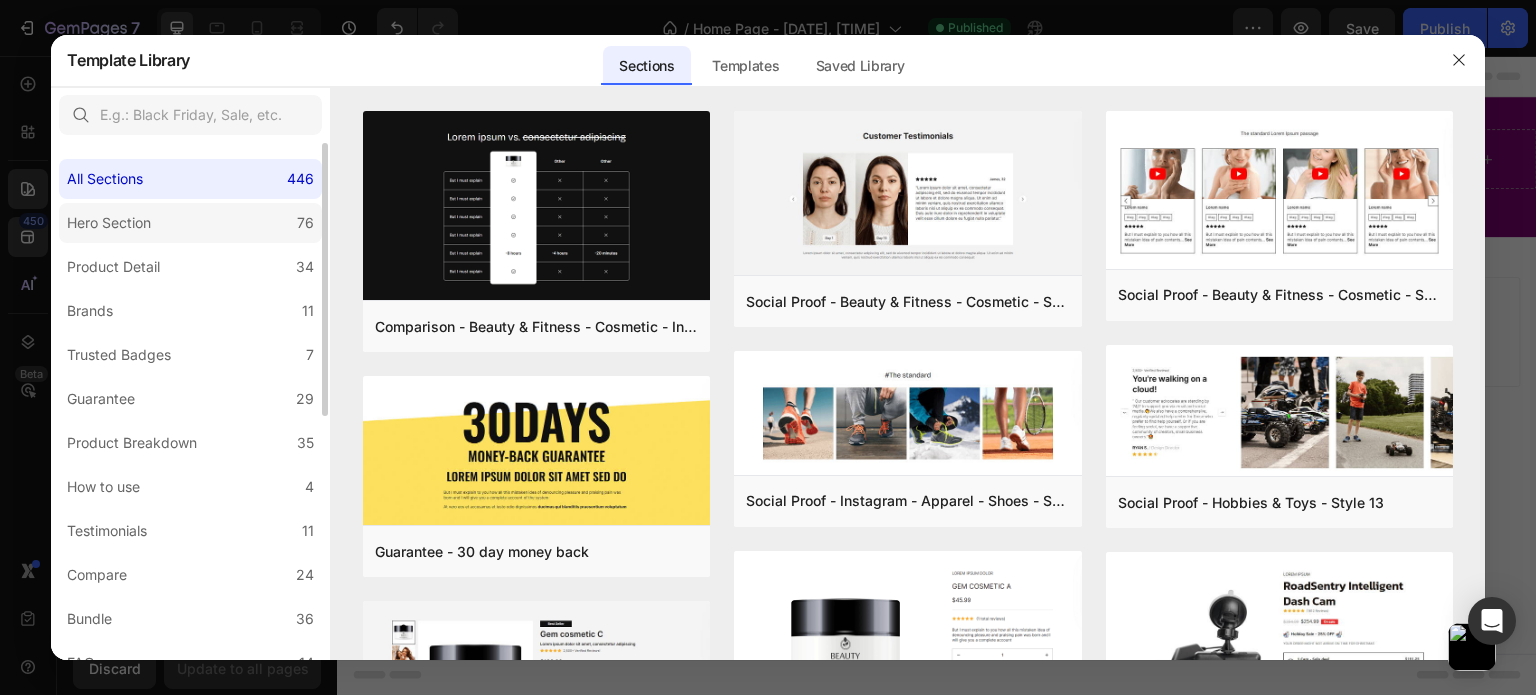 click on "Hero Section 76" 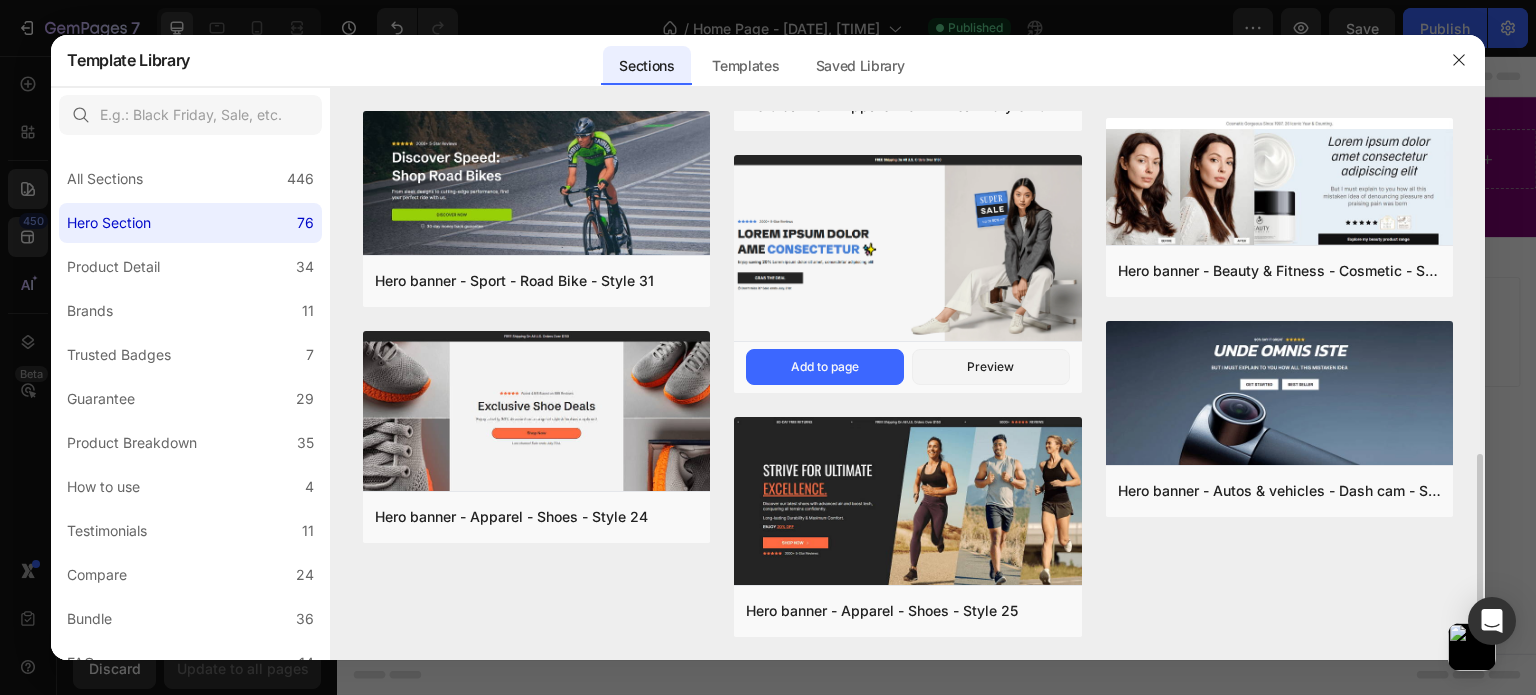 scroll, scrollTop: 845, scrollLeft: 0, axis: vertical 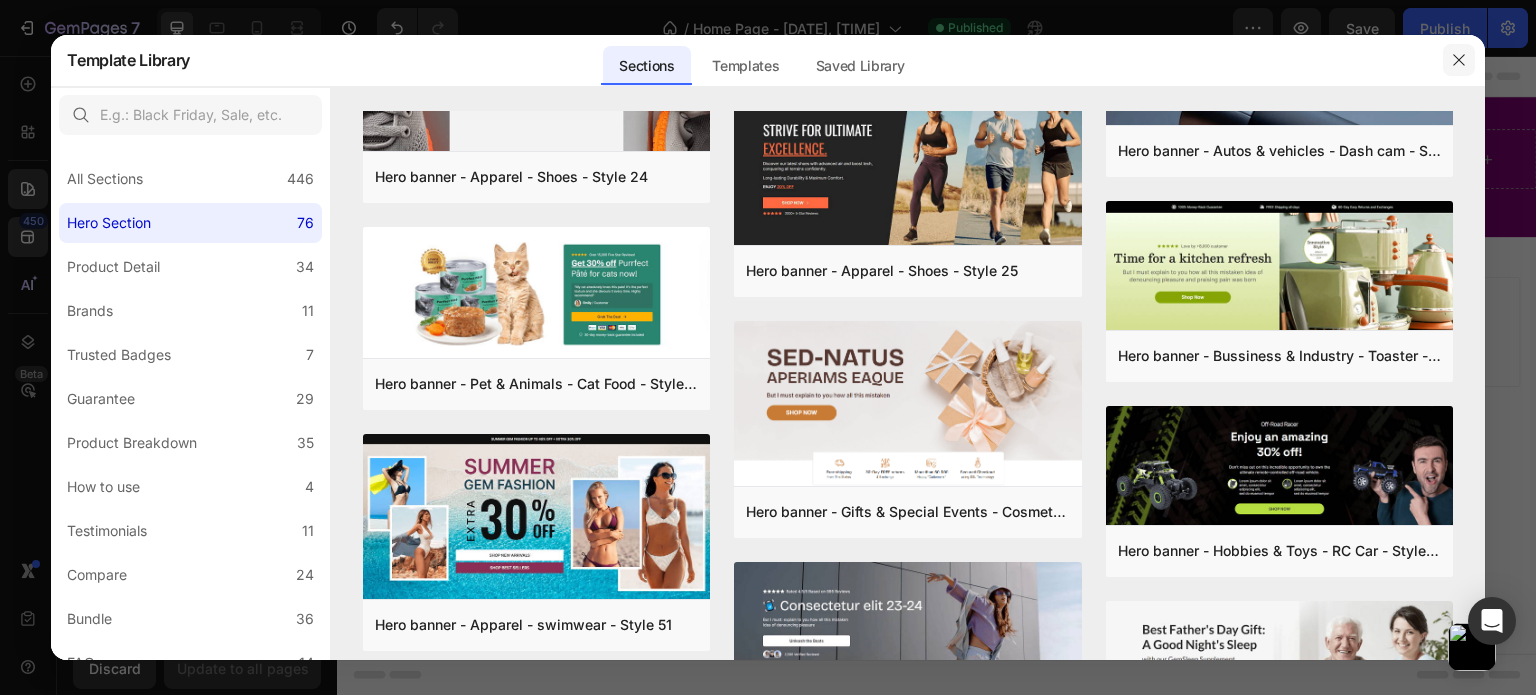 click 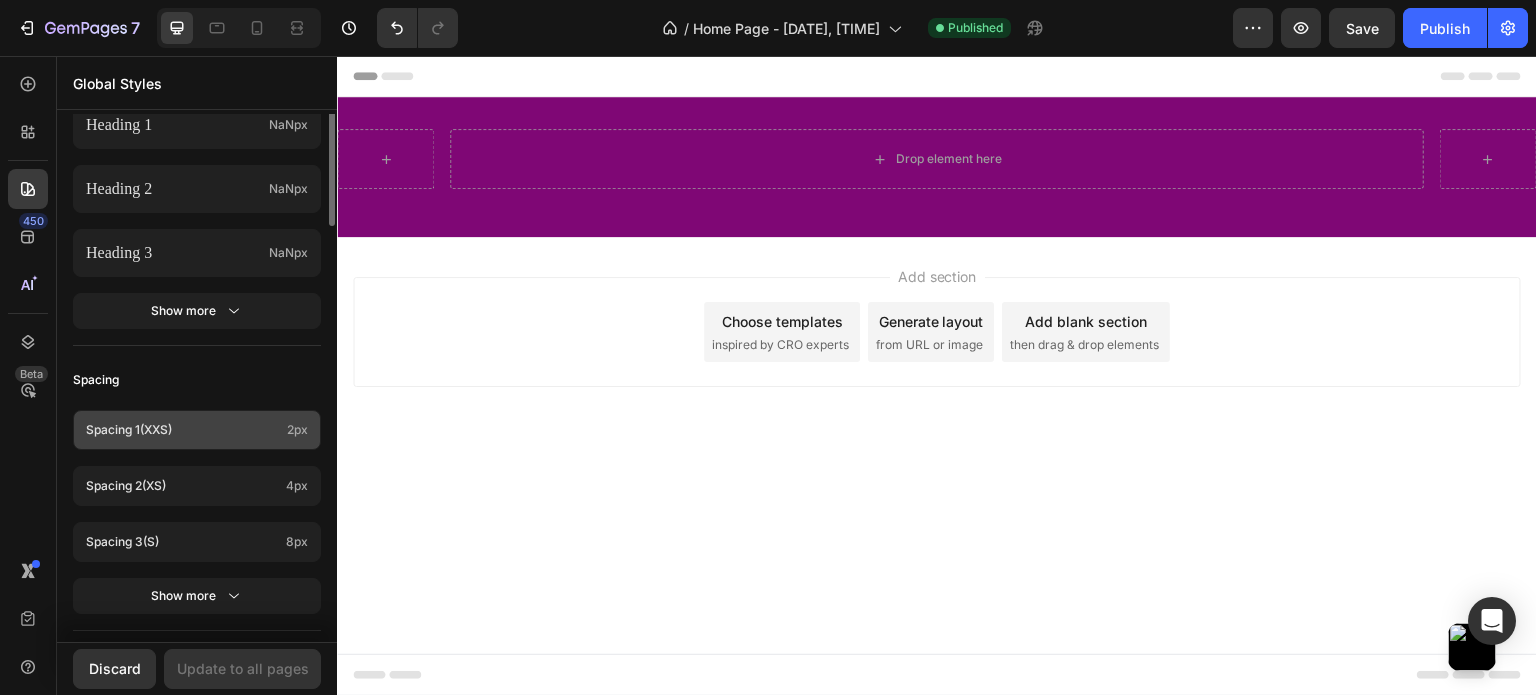 scroll, scrollTop: 335, scrollLeft: 0, axis: vertical 